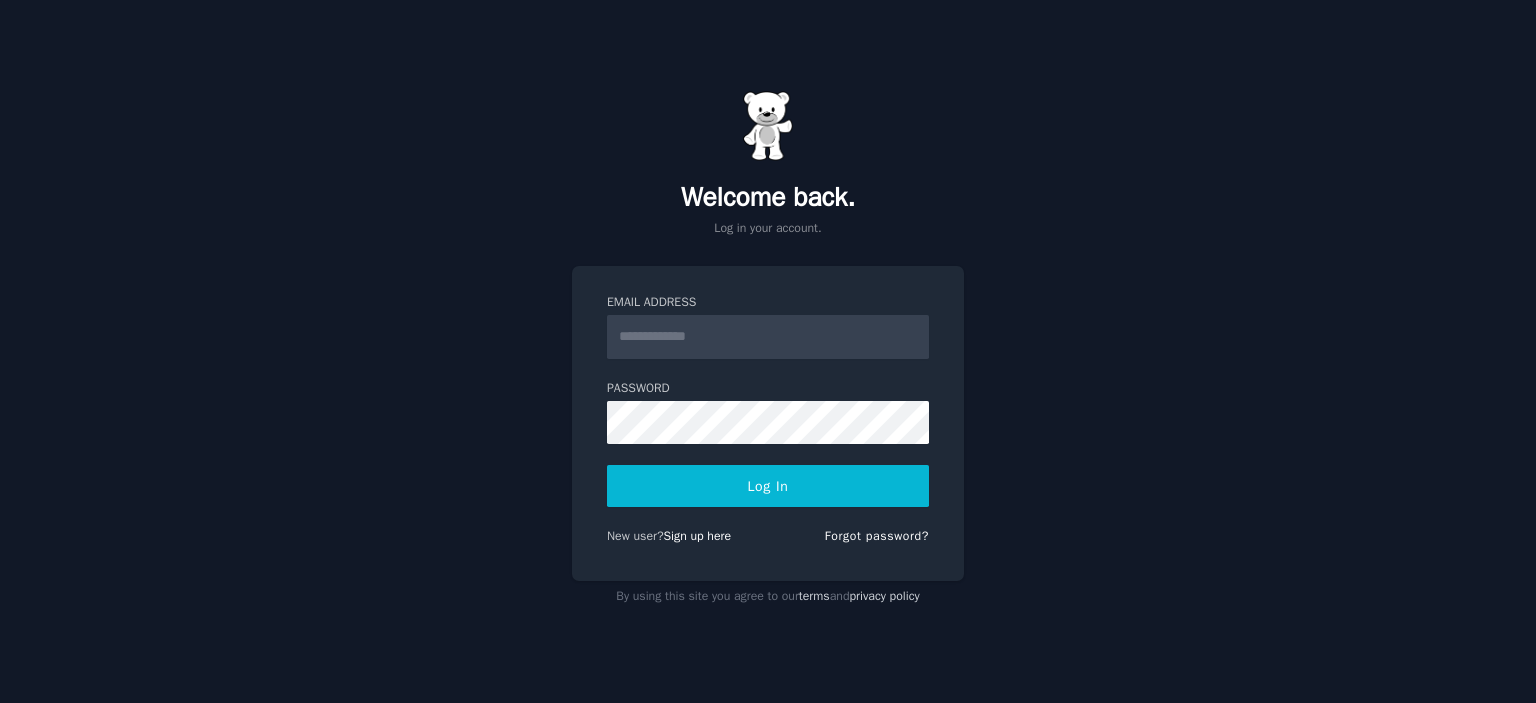 scroll, scrollTop: 0, scrollLeft: 0, axis: both 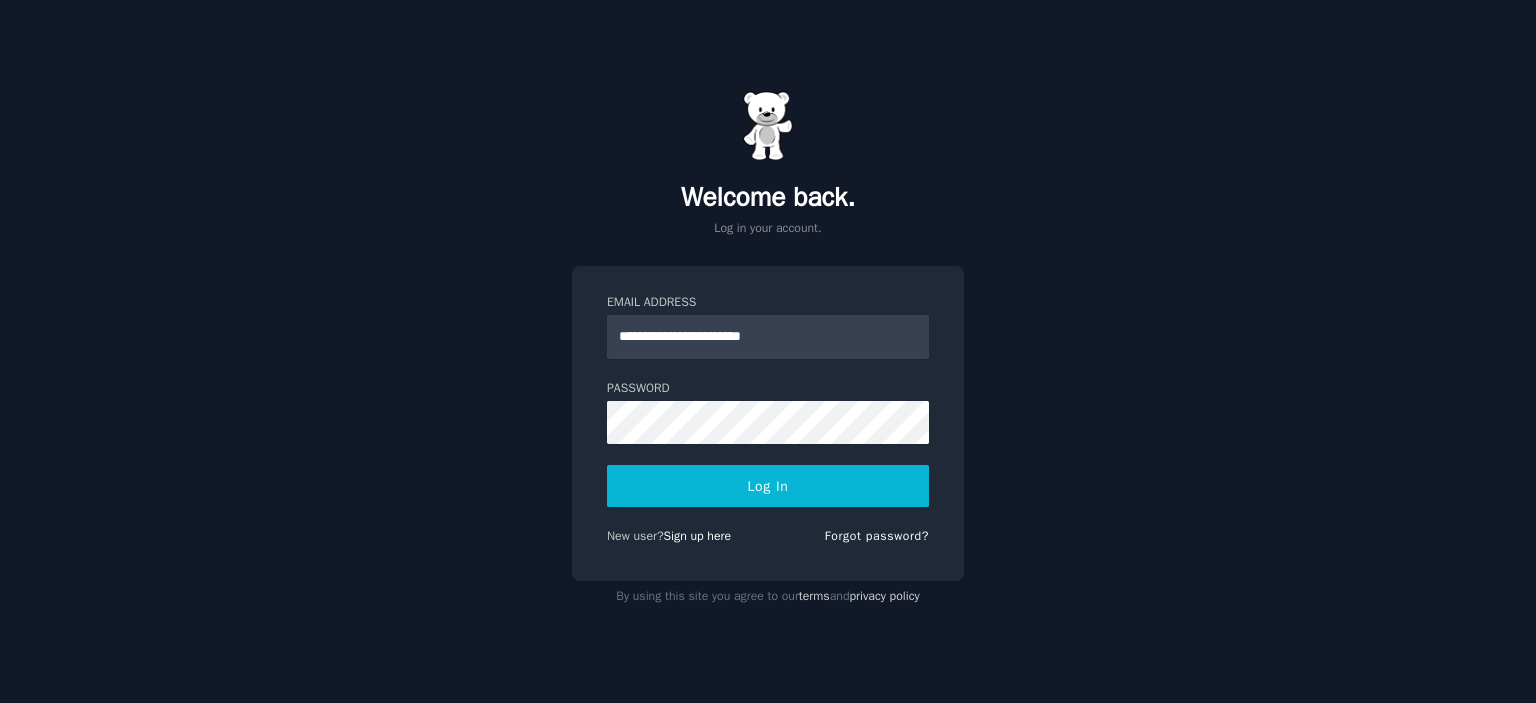 click on "Log In" at bounding box center (768, 486) 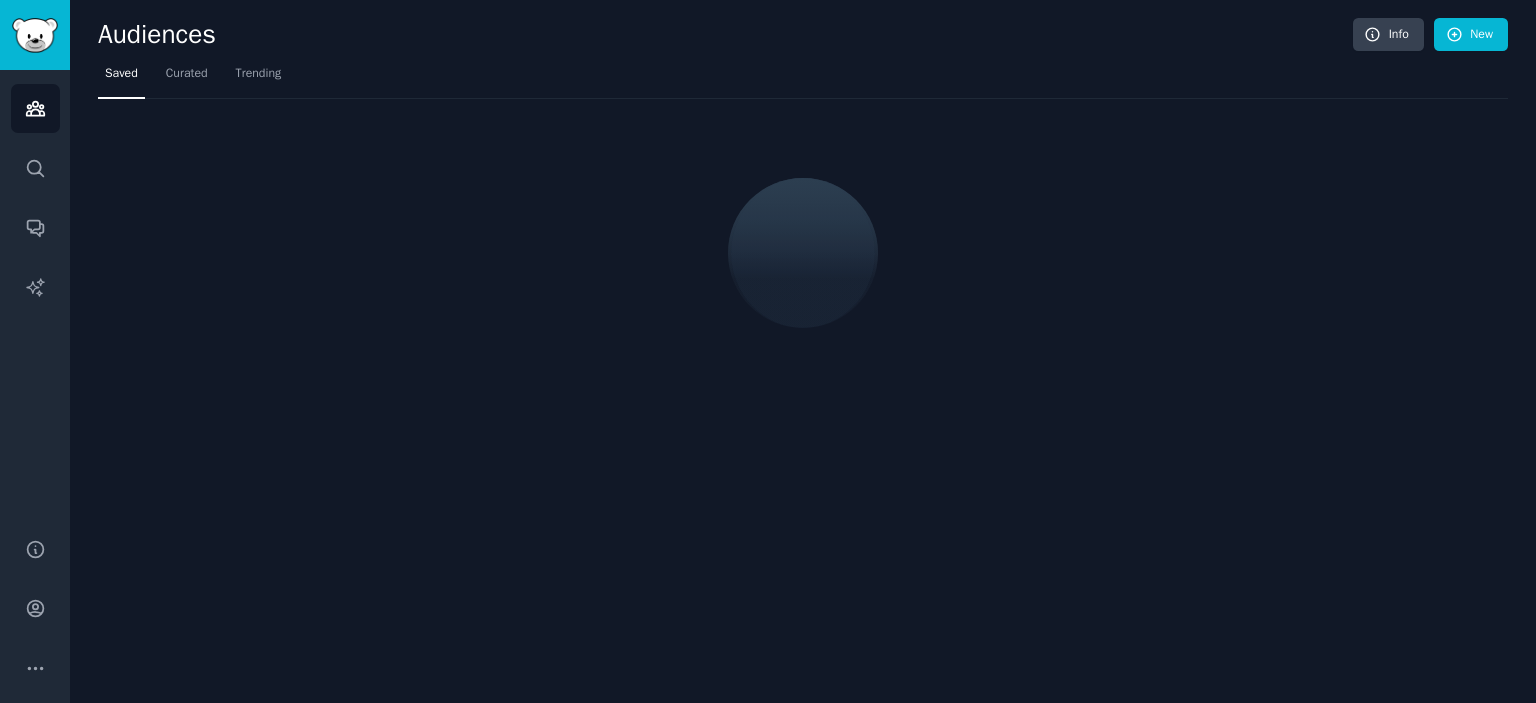 scroll, scrollTop: 0, scrollLeft: 0, axis: both 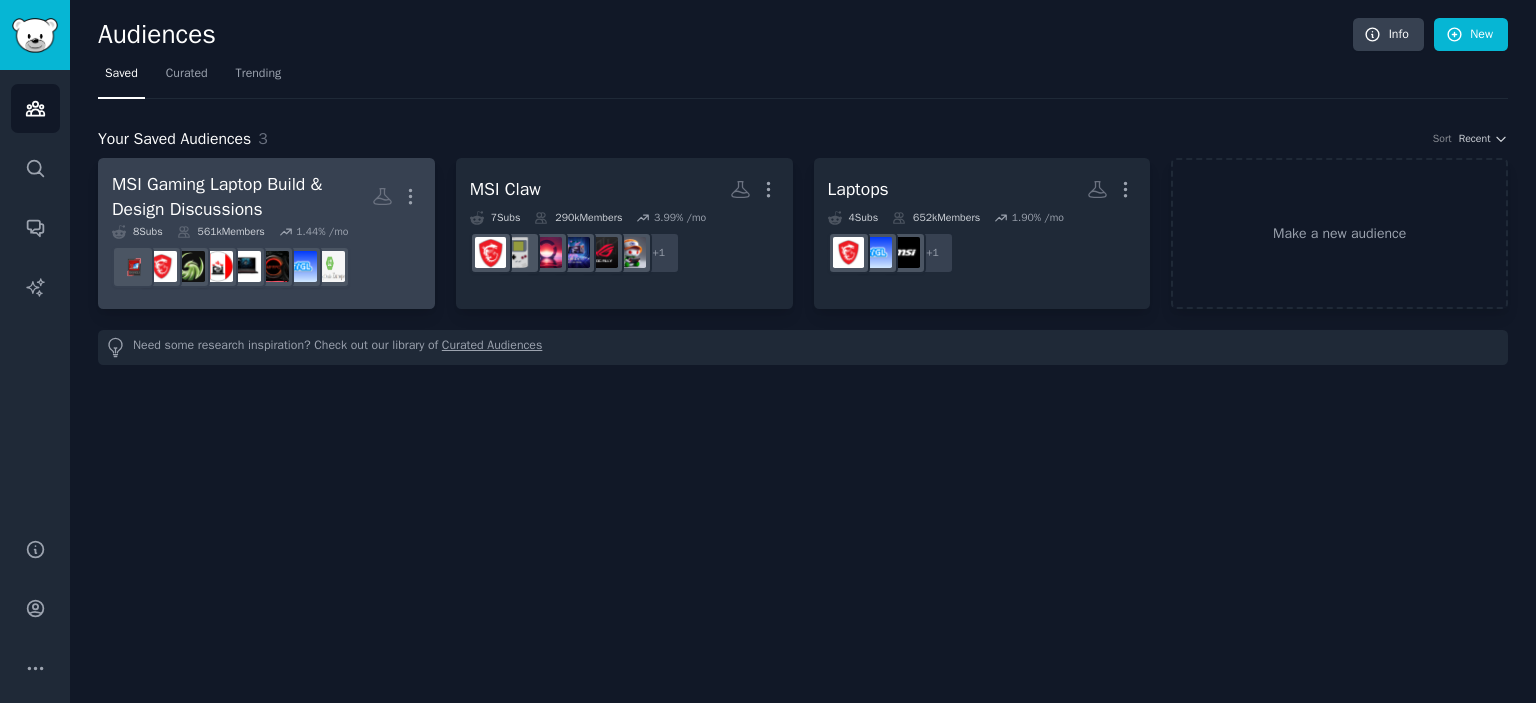 click on "MSI Gaming Laptop Build & Design Discussions" at bounding box center (242, 196) 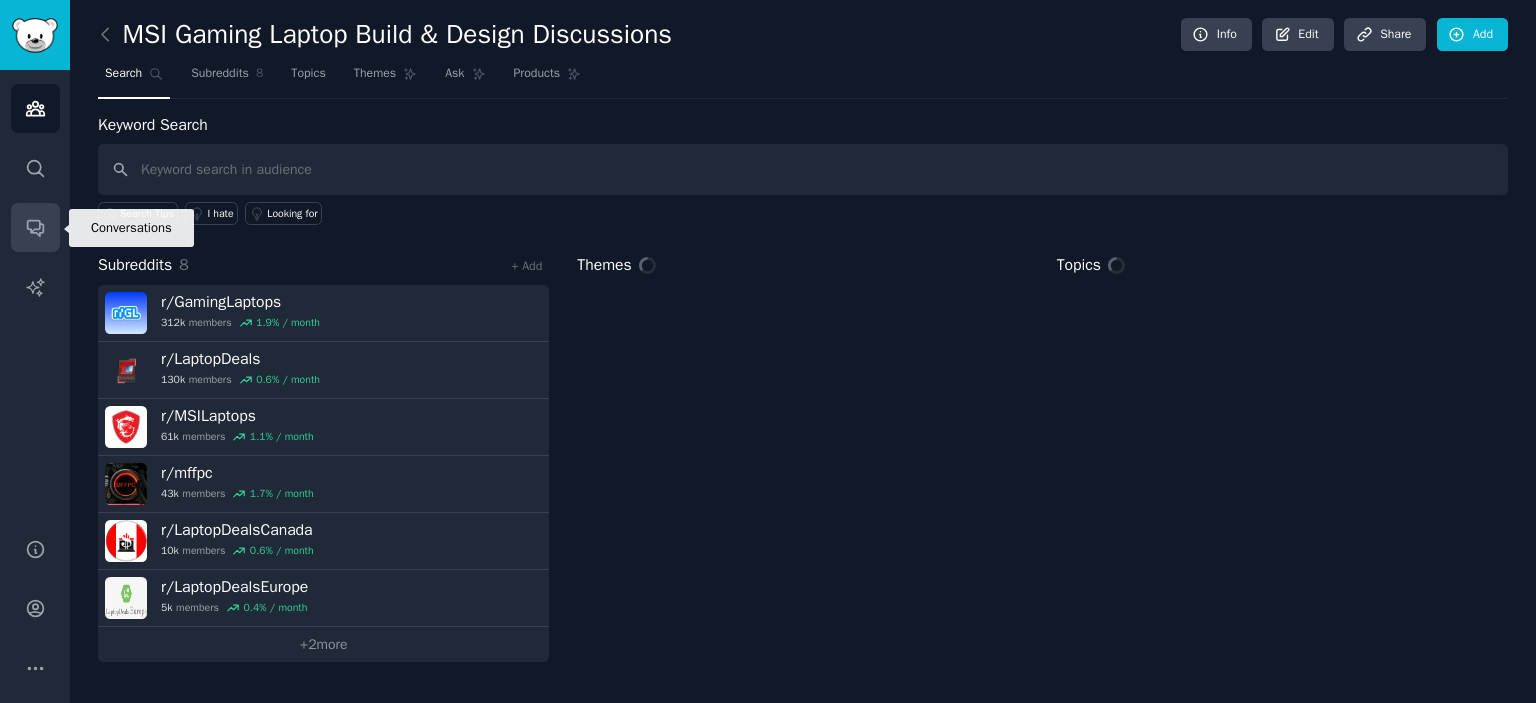 click 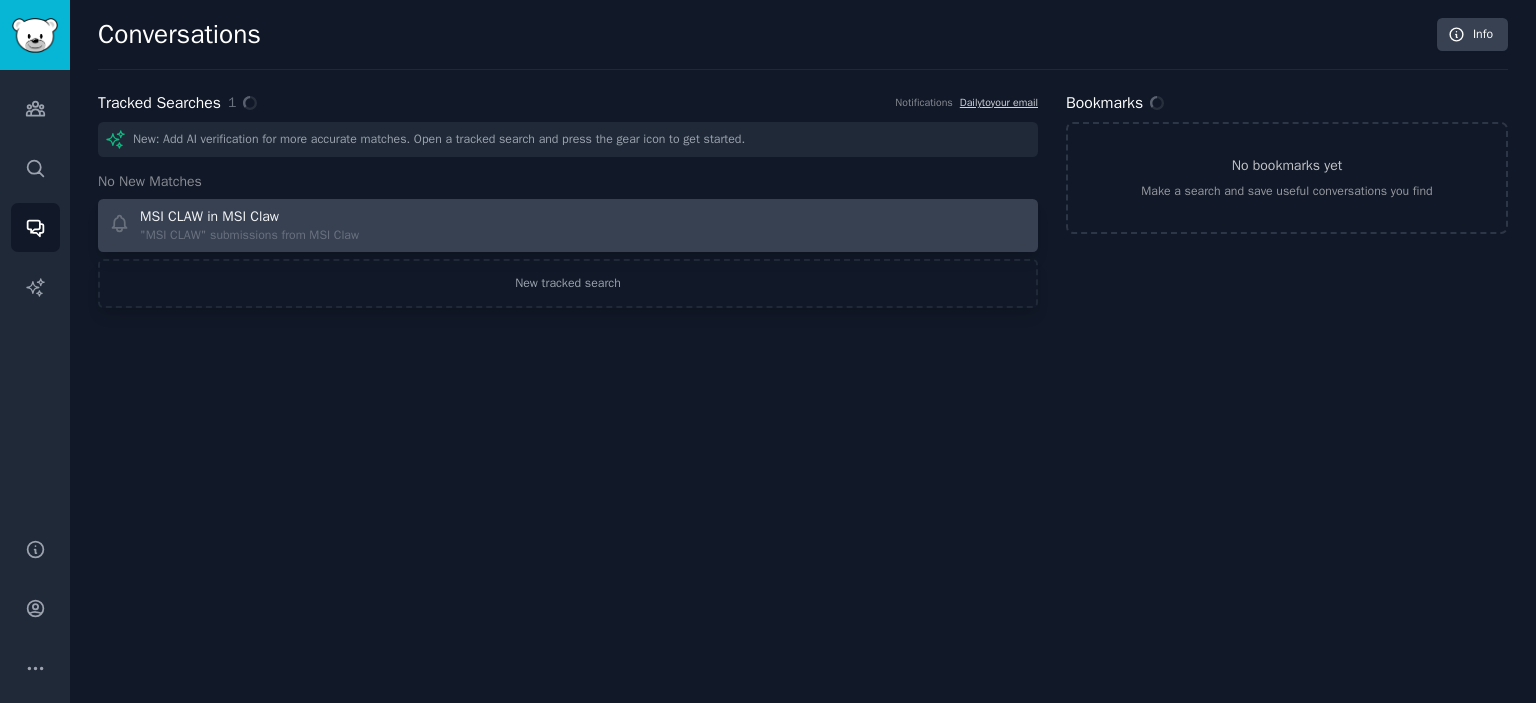 click at bounding box center [805, 225] 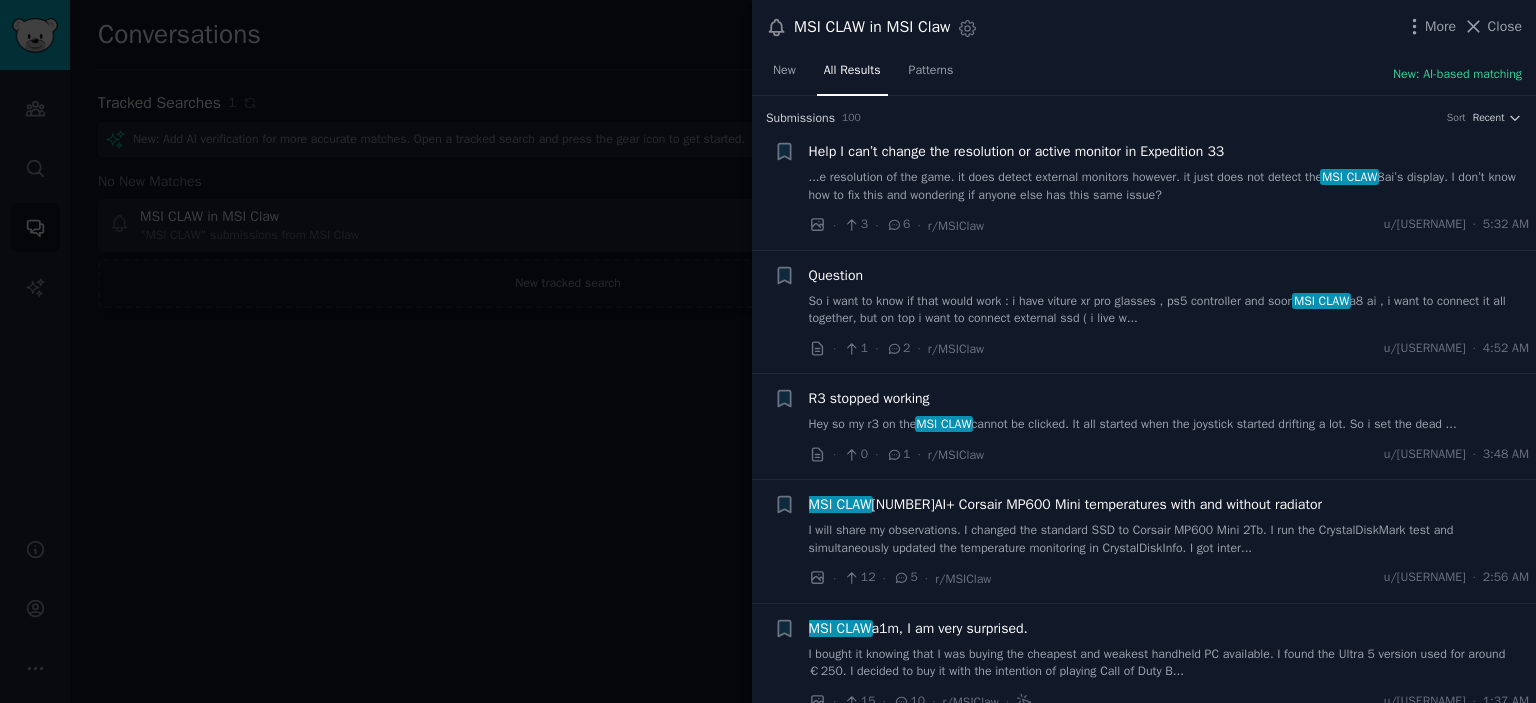 click on "So i want to know if that would work : i have viture xr pro glasses , ps5 controller and soon  MSI CLAW  a8 ai , i want to connect it all together, but on top i want to connect external ssd ( i live w..." at bounding box center [1169, 310] 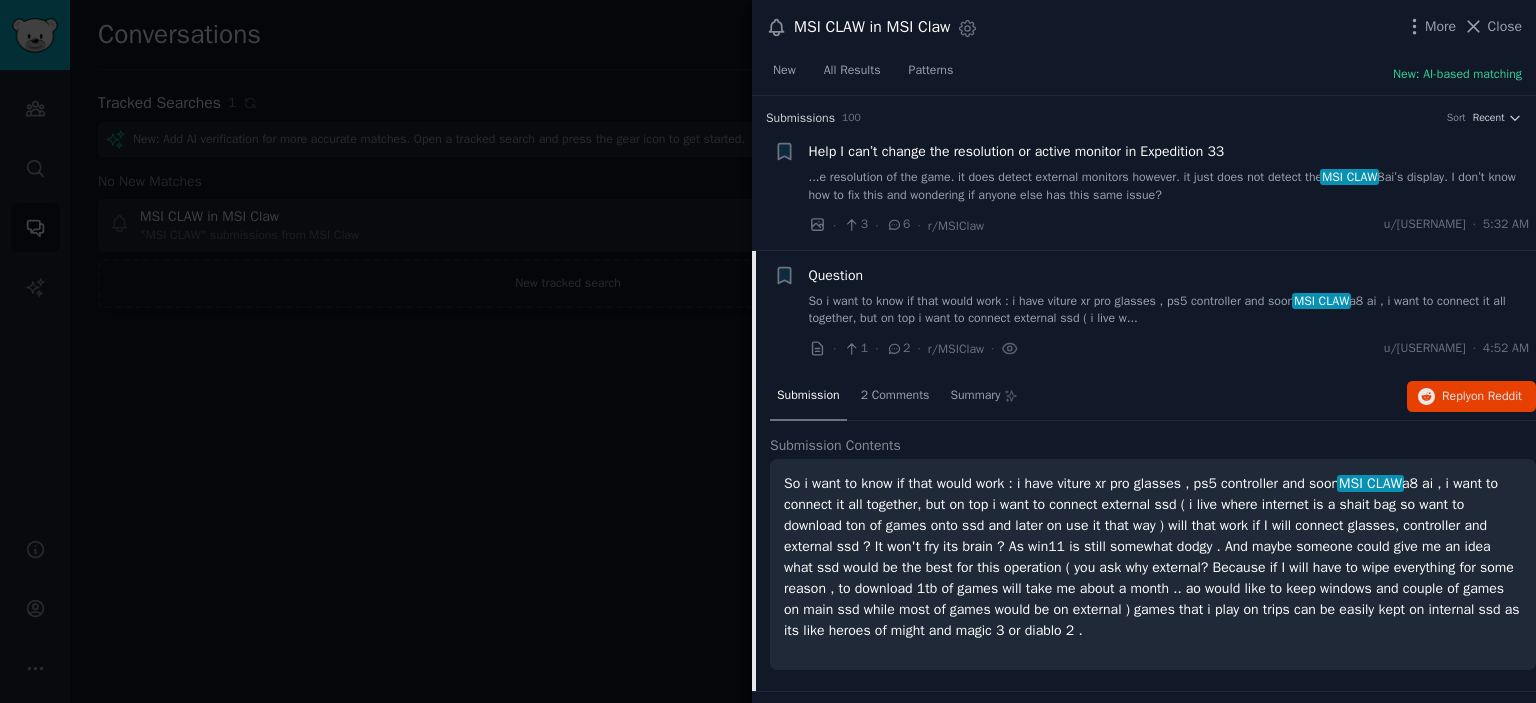 scroll, scrollTop: 155, scrollLeft: 0, axis: vertical 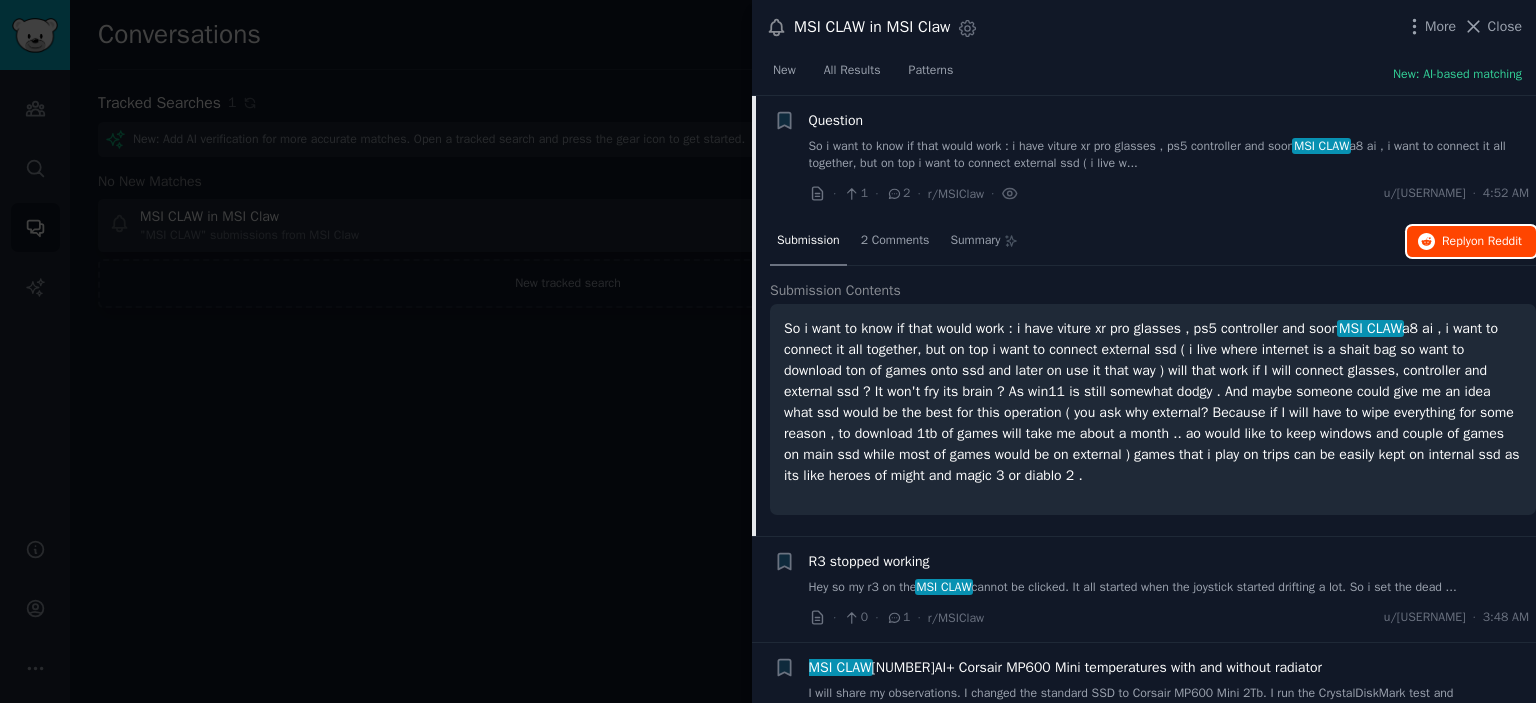 click on "Reply  on Reddit" at bounding box center (1482, 242) 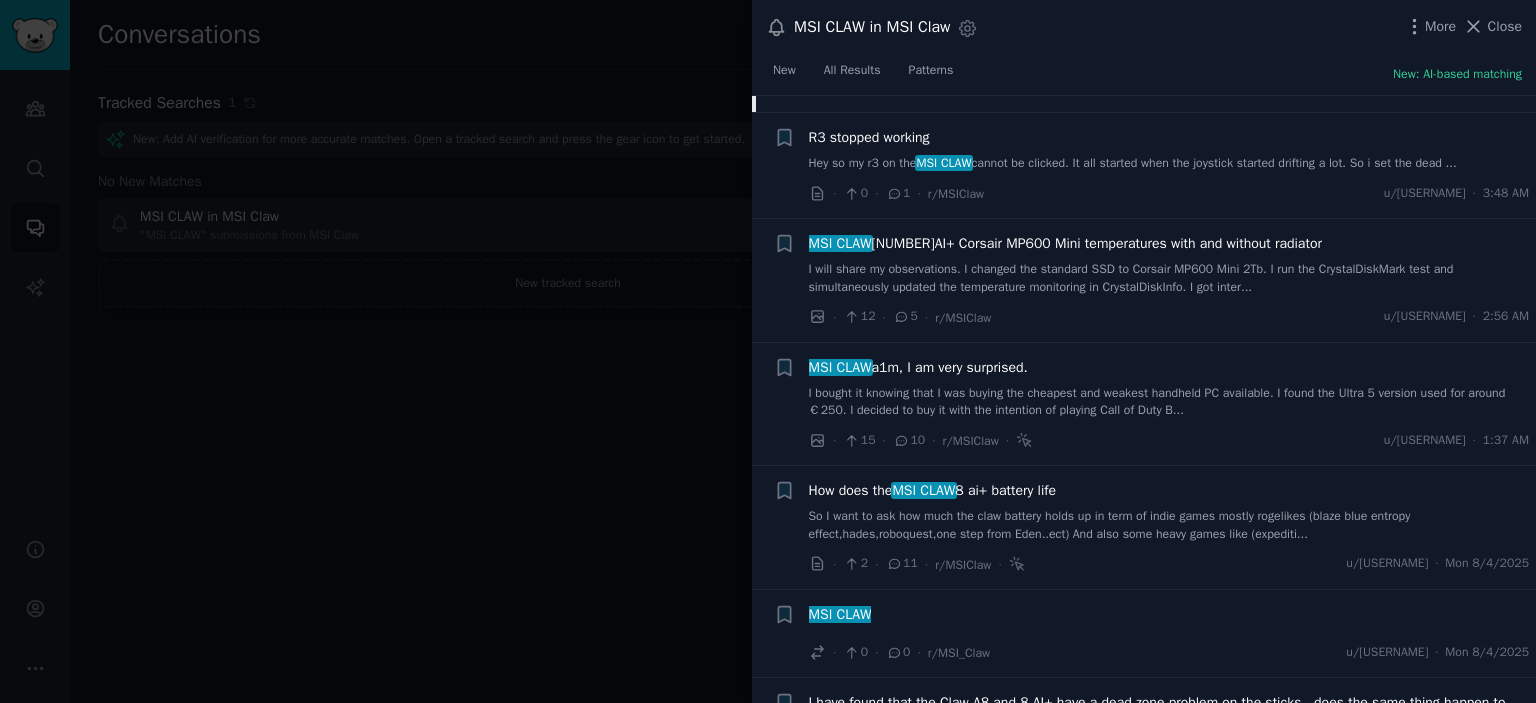 scroll, scrollTop: 579, scrollLeft: 0, axis: vertical 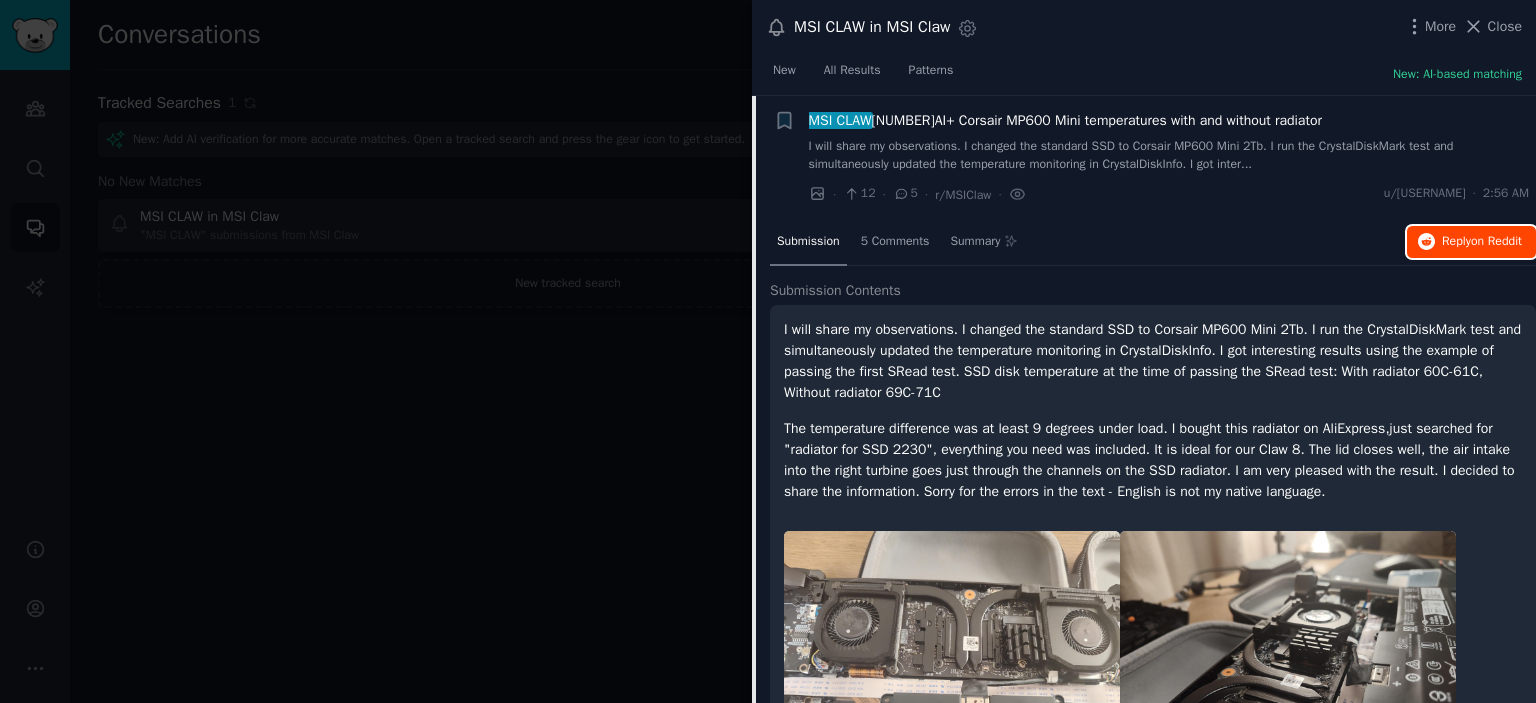 click on "Reply  on Reddit" at bounding box center (1482, 242) 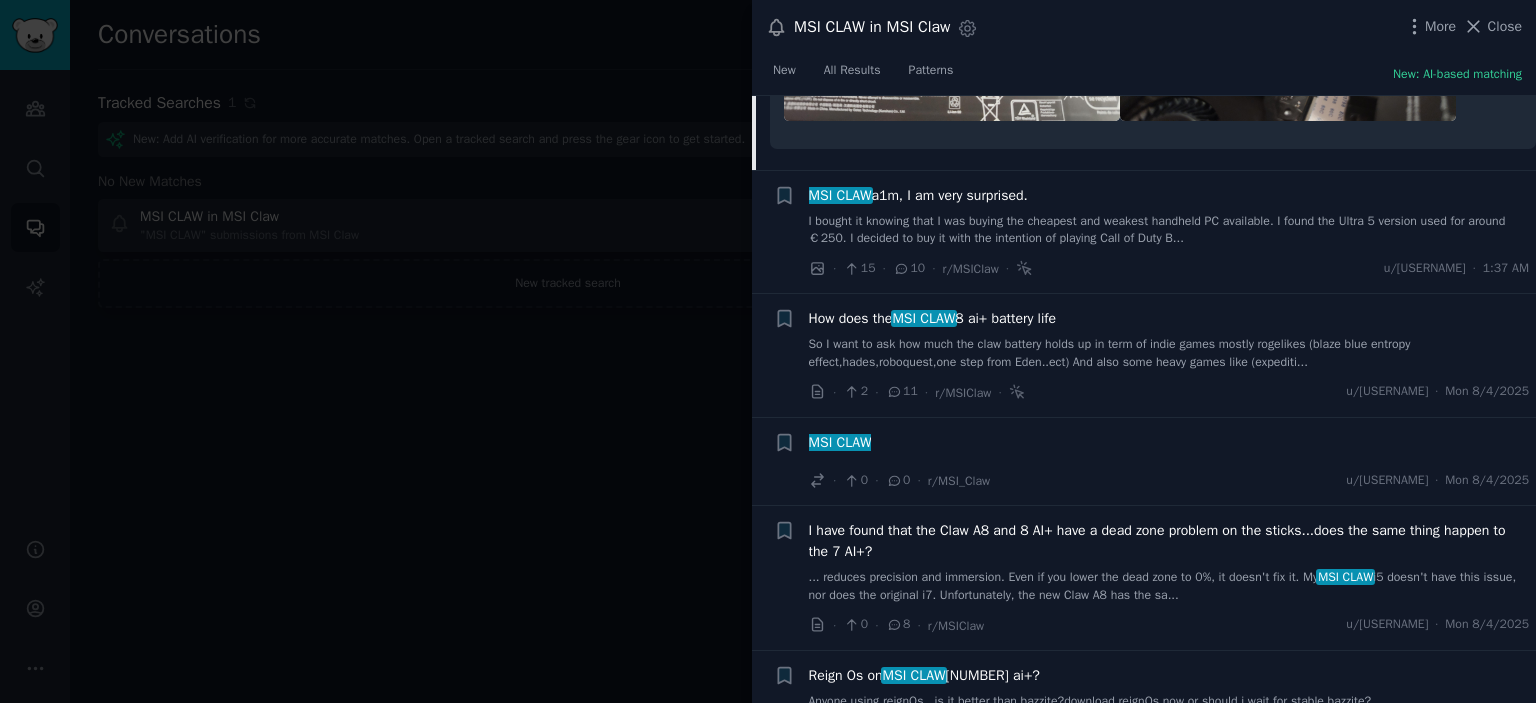 scroll, scrollTop: 1047, scrollLeft: 0, axis: vertical 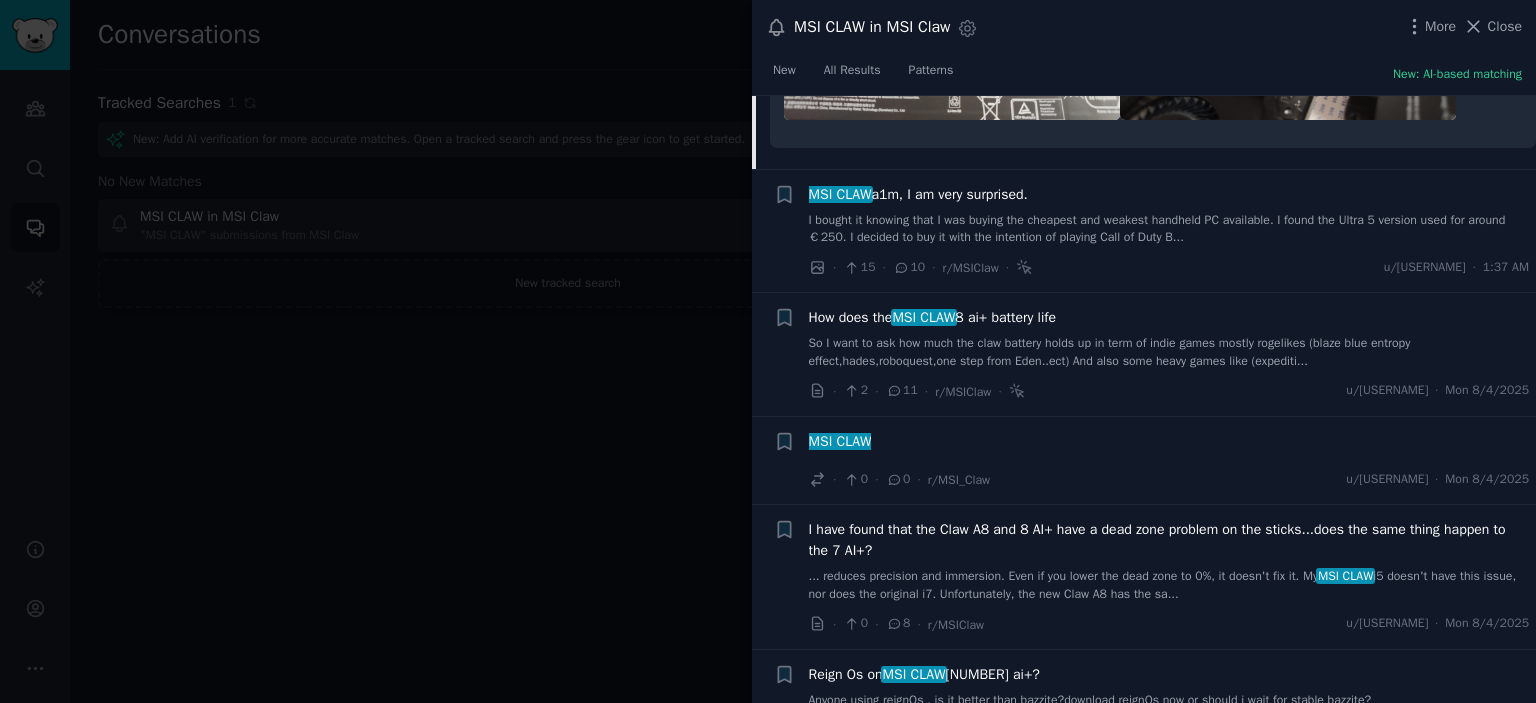 click on "MSI CLAW" at bounding box center (924, 317) 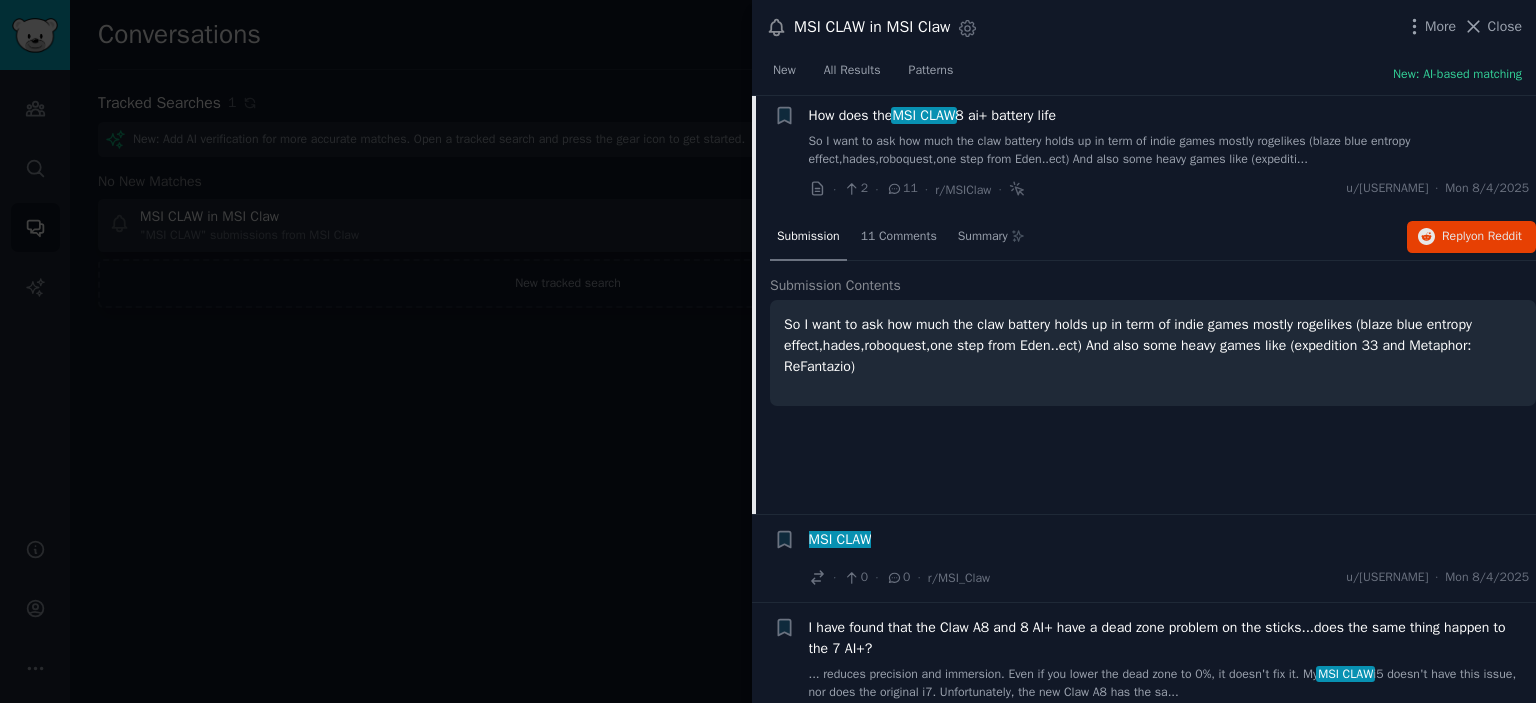 scroll, scrollTop: 630, scrollLeft: 0, axis: vertical 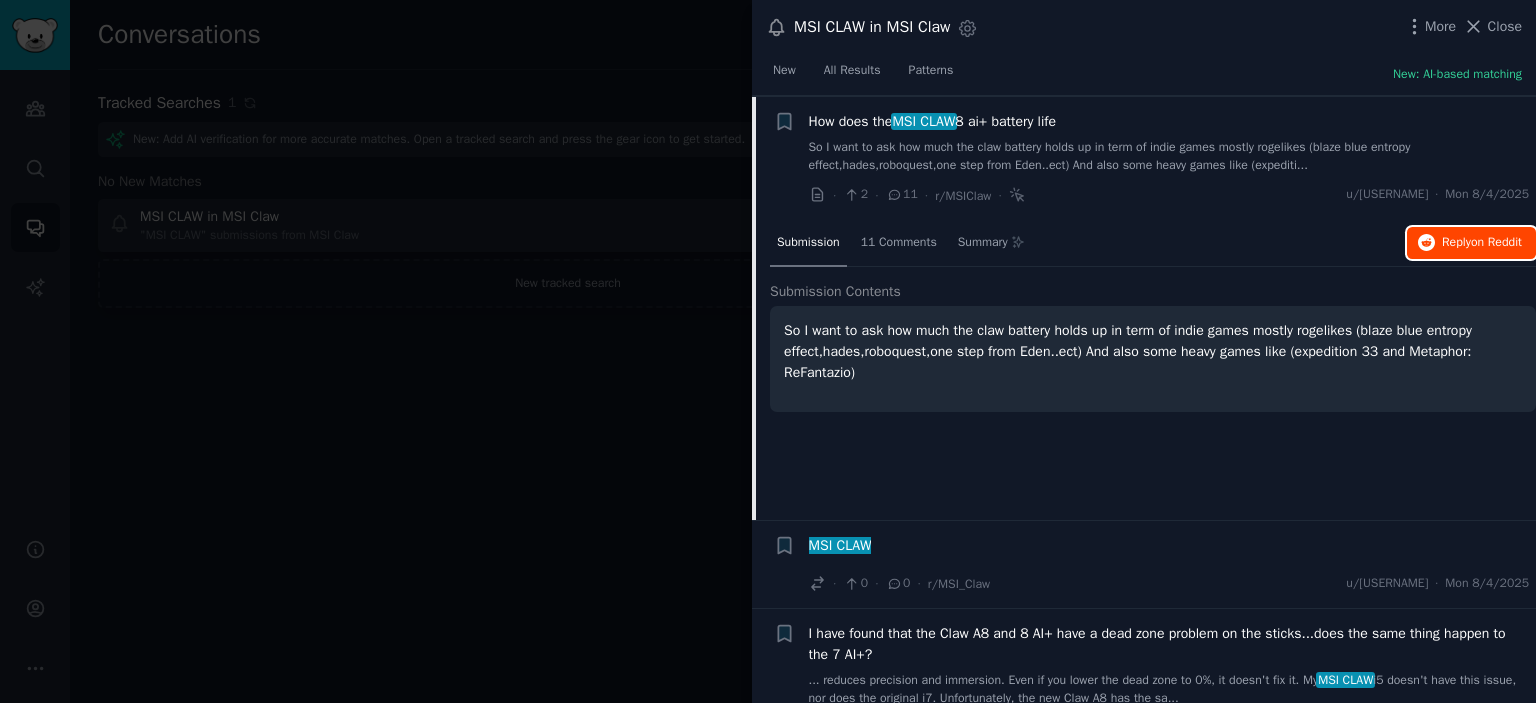 click on "on Reddit" at bounding box center (1496, 242) 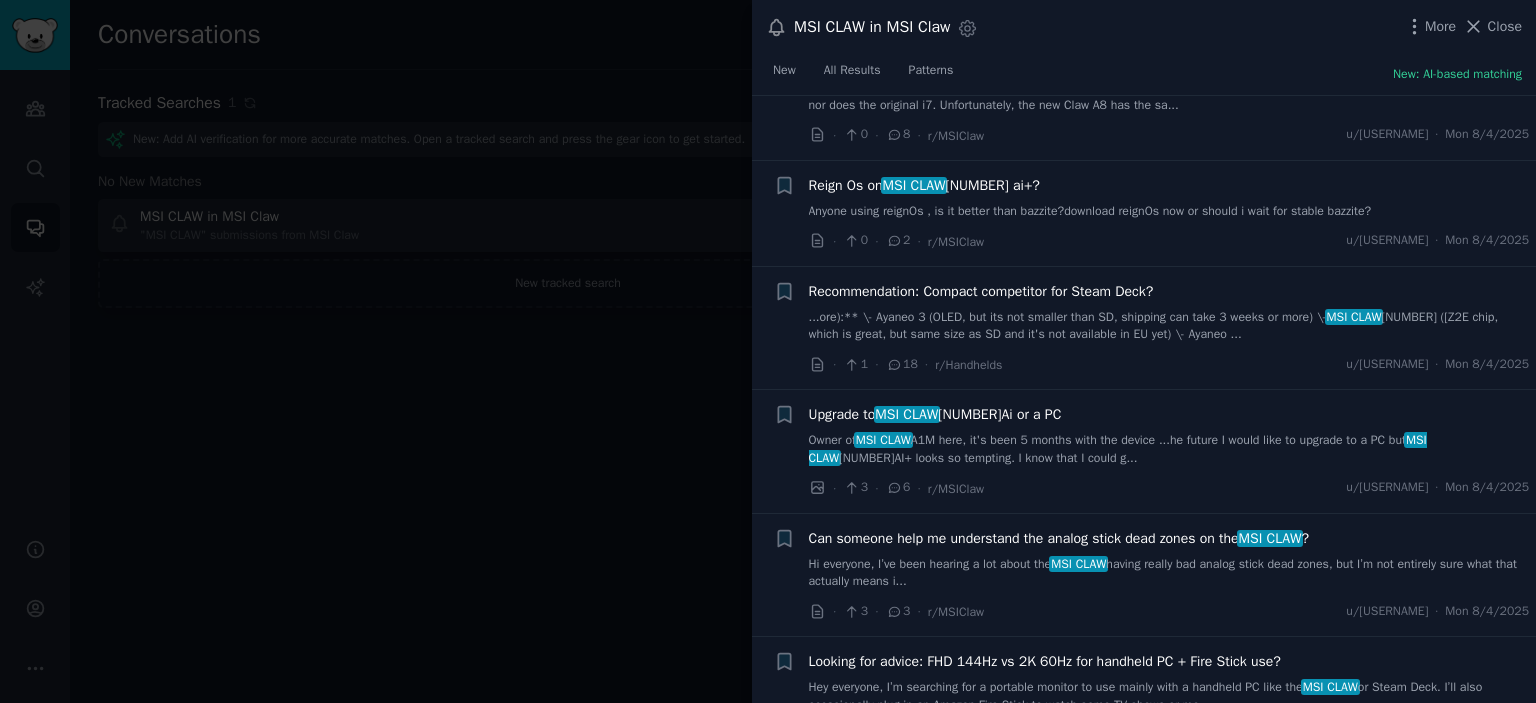 scroll, scrollTop: 1227, scrollLeft: 0, axis: vertical 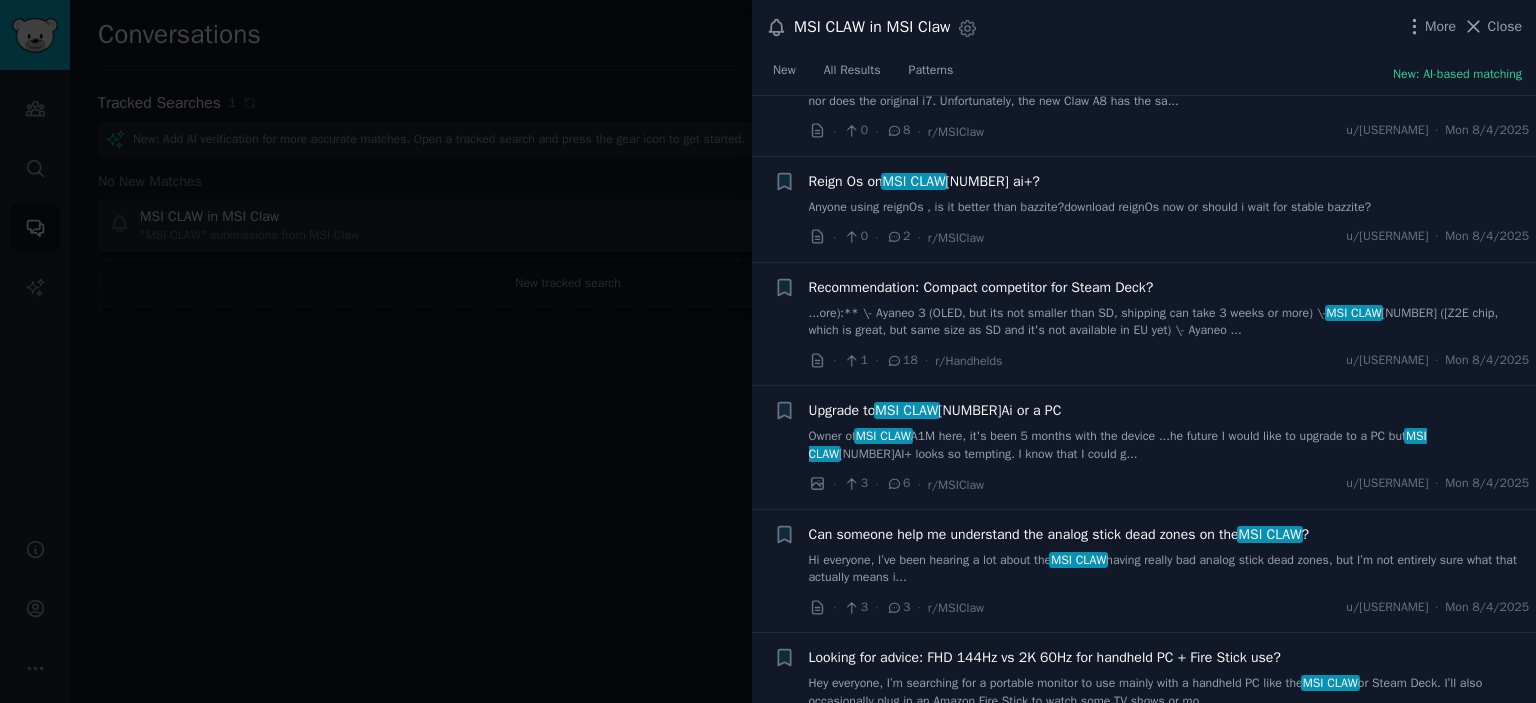 click on "MSI CLAW" at bounding box center [914, 181] 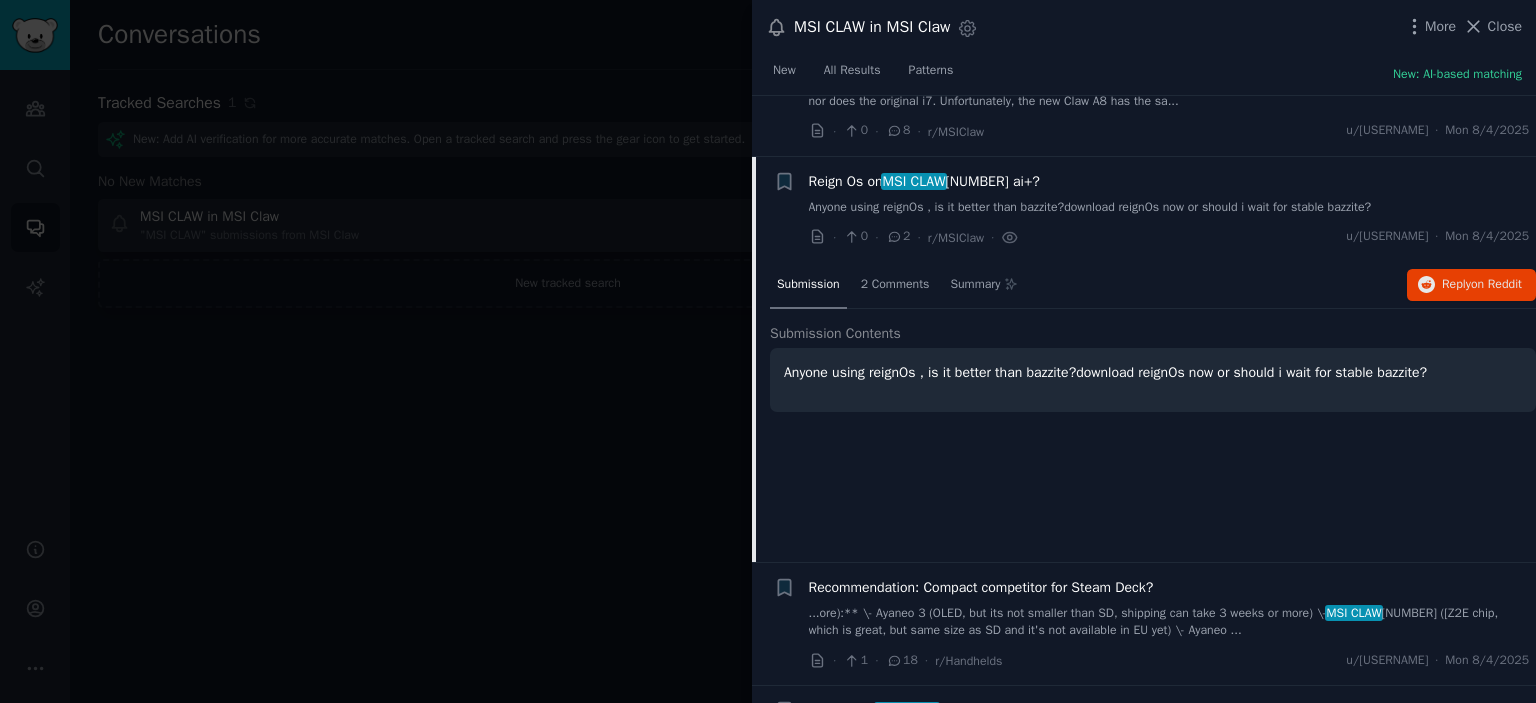 scroll, scrollTop: 986, scrollLeft: 0, axis: vertical 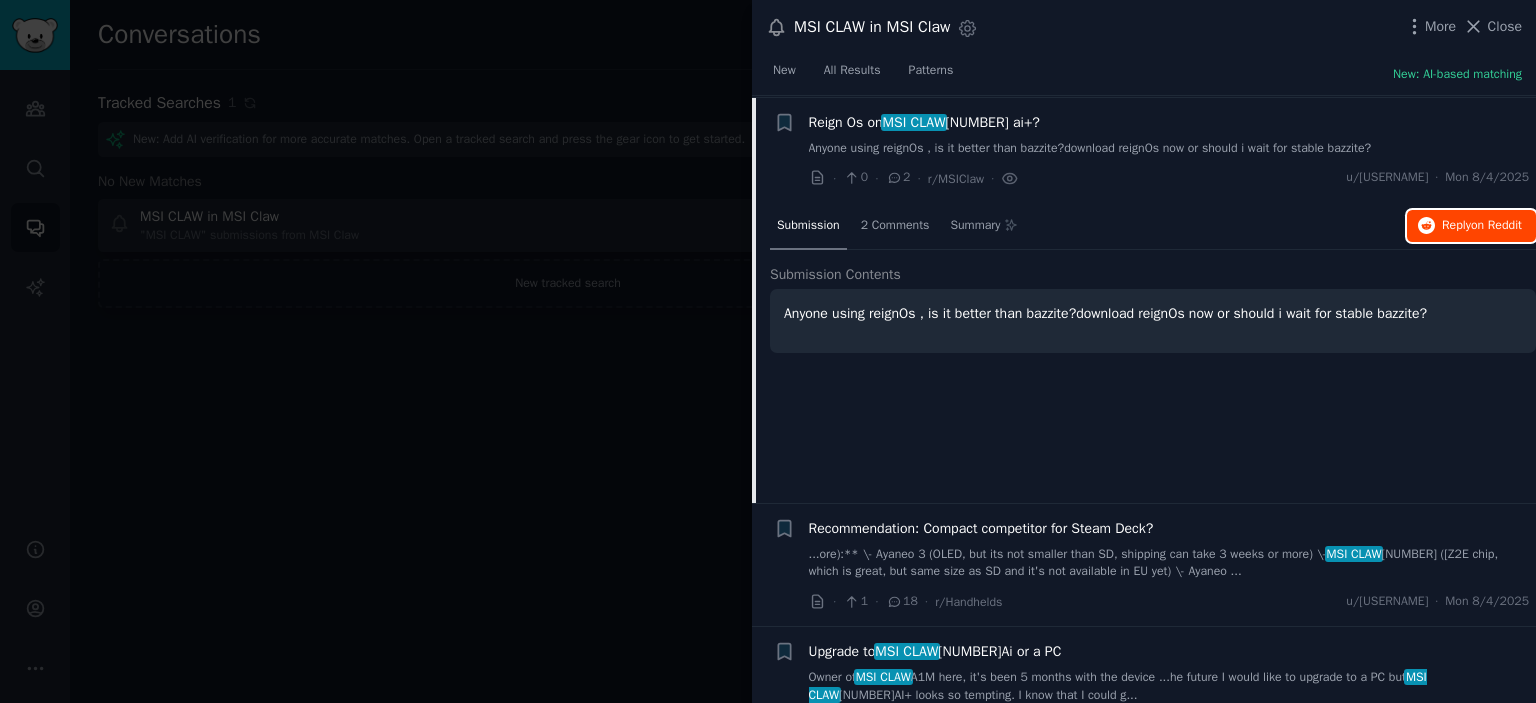 click on "on Reddit" at bounding box center (1496, 225) 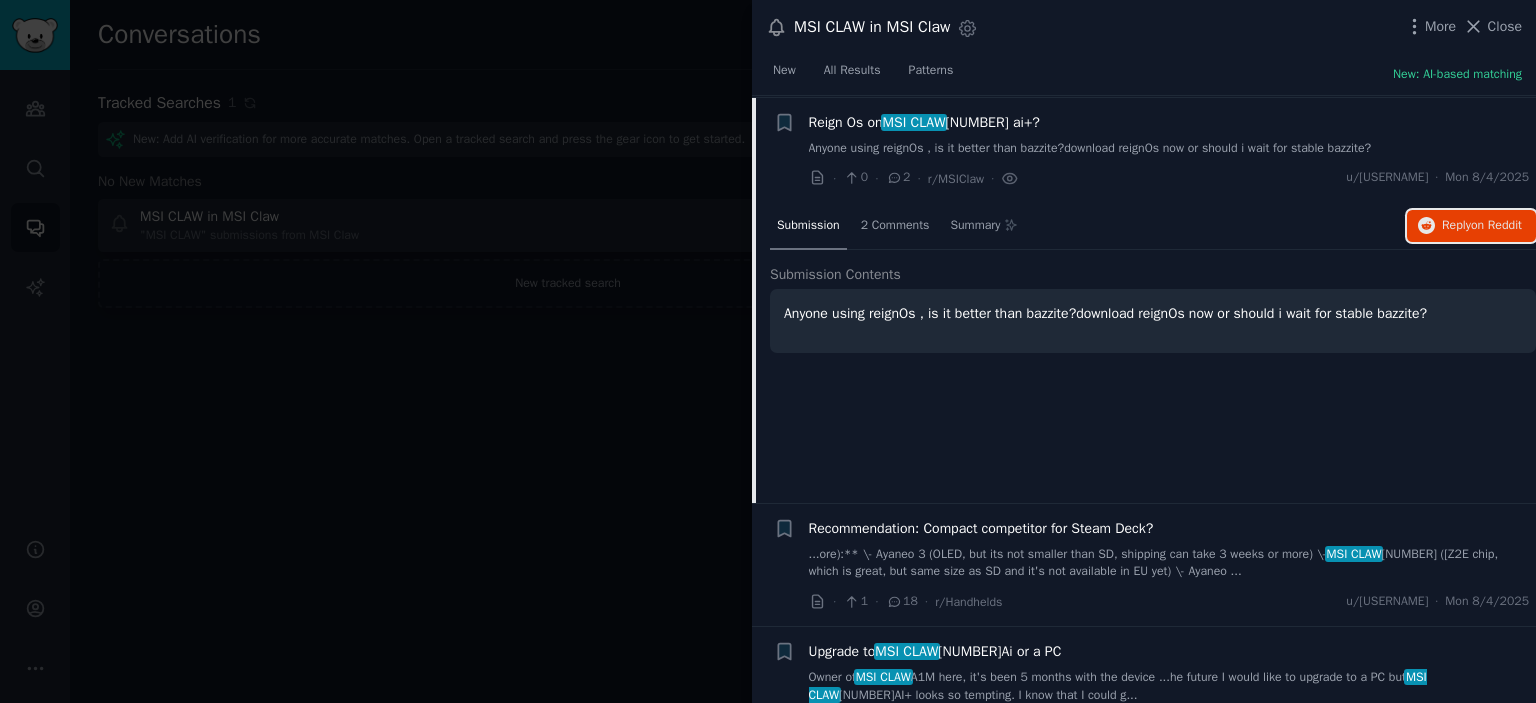 scroll, scrollTop: 1353, scrollLeft: 0, axis: vertical 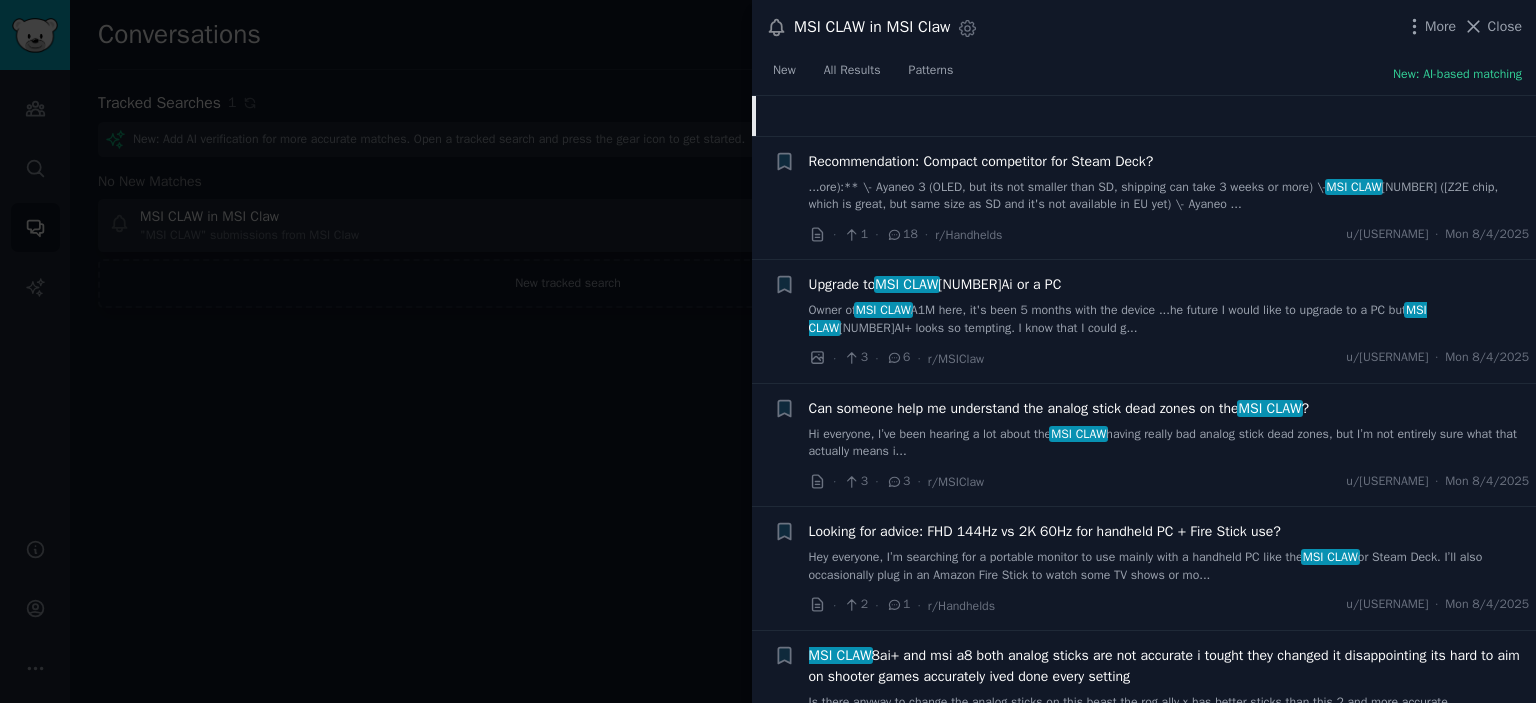 click on "Upgrade to  MSI CLAW  [NUMBER] or a PC" at bounding box center (935, 284) 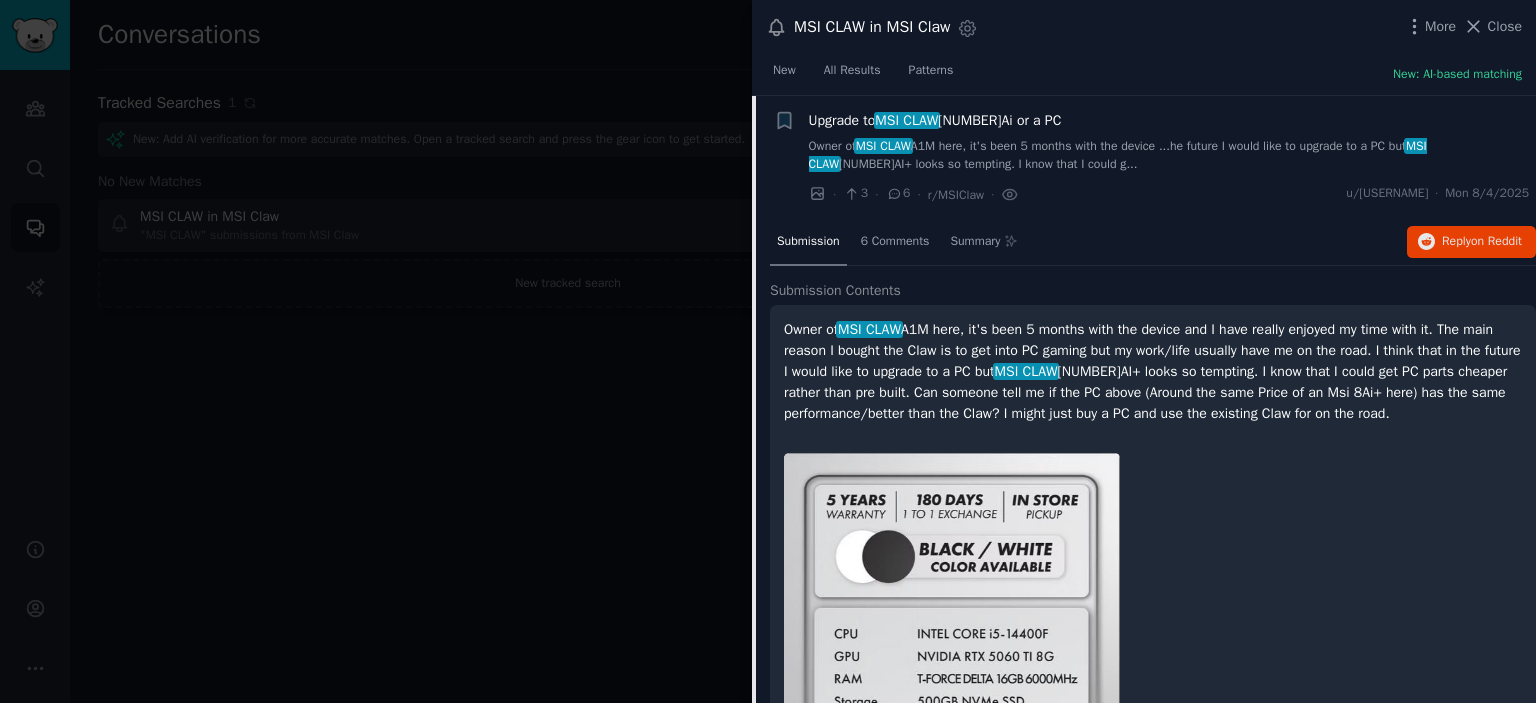 scroll, scrollTop: 1215, scrollLeft: 0, axis: vertical 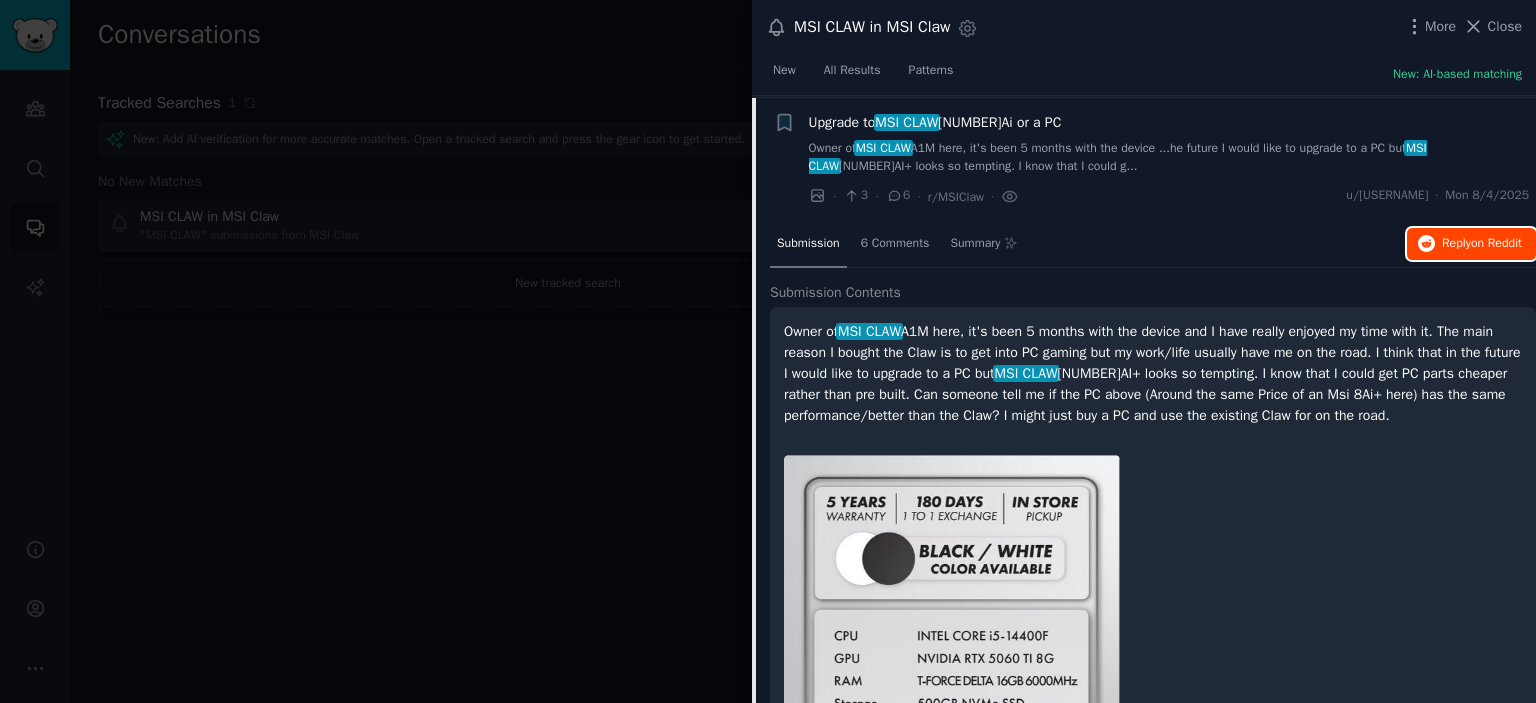 click on "Reply  on Reddit" at bounding box center (1482, 244) 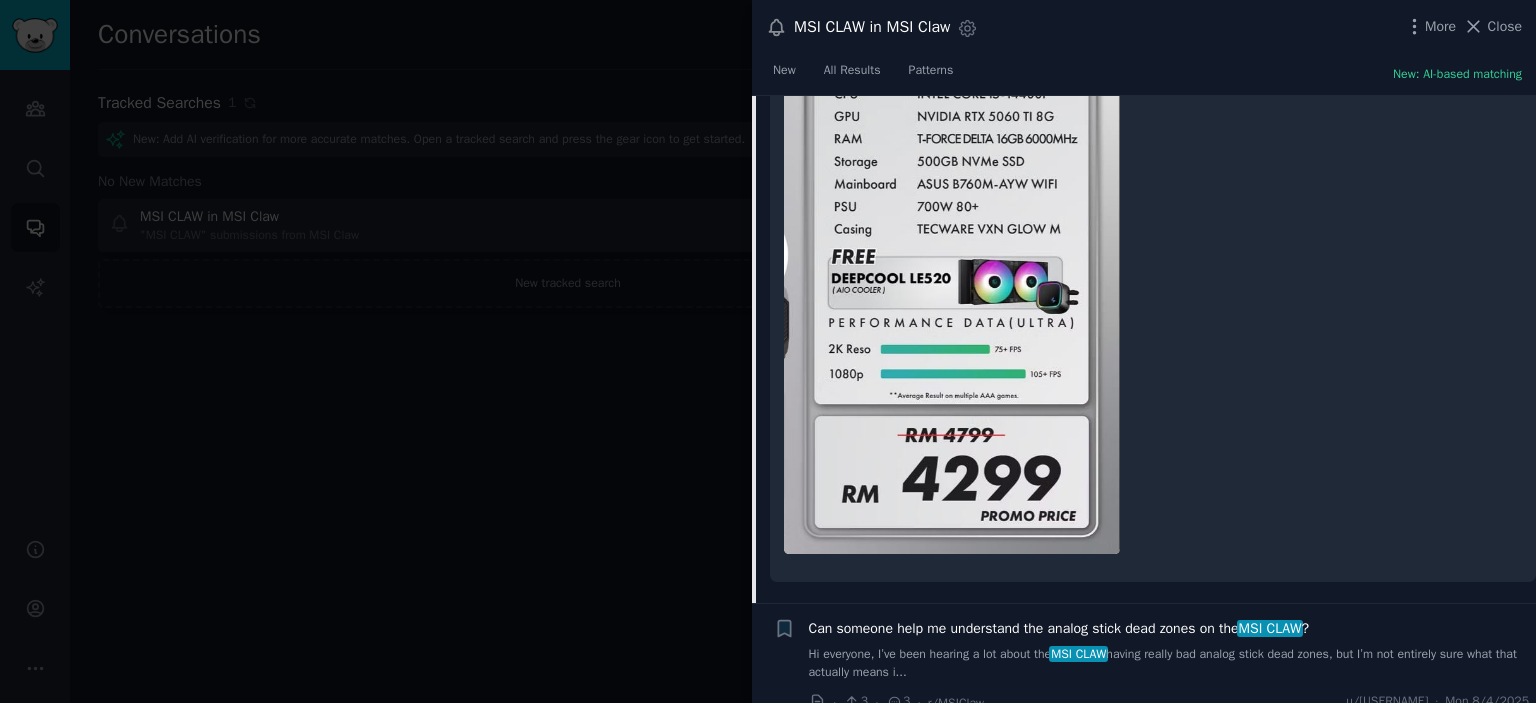 scroll, scrollTop: 2148, scrollLeft: 0, axis: vertical 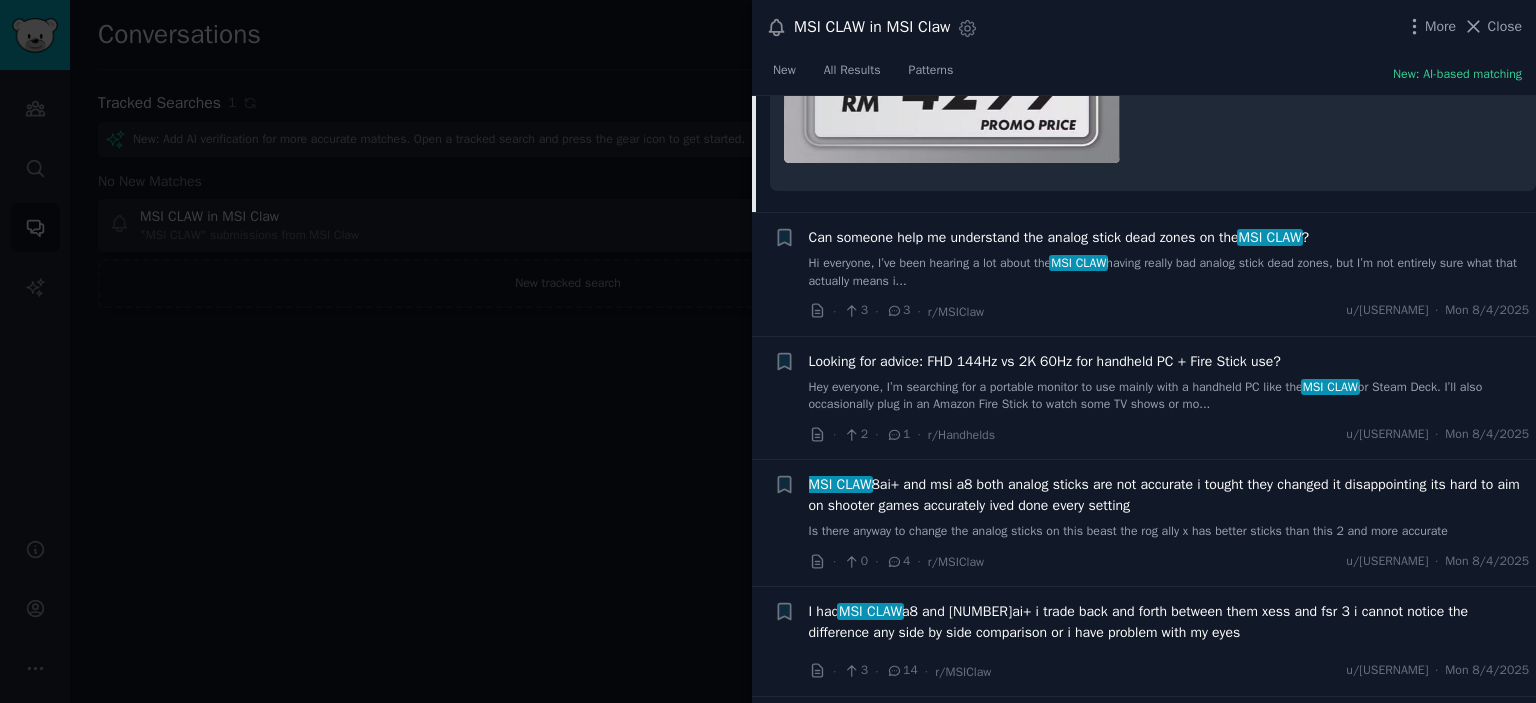 click on "Can someone help me understand the analog stick dead zones on the  MSI CLAW ?" at bounding box center [1059, 237] 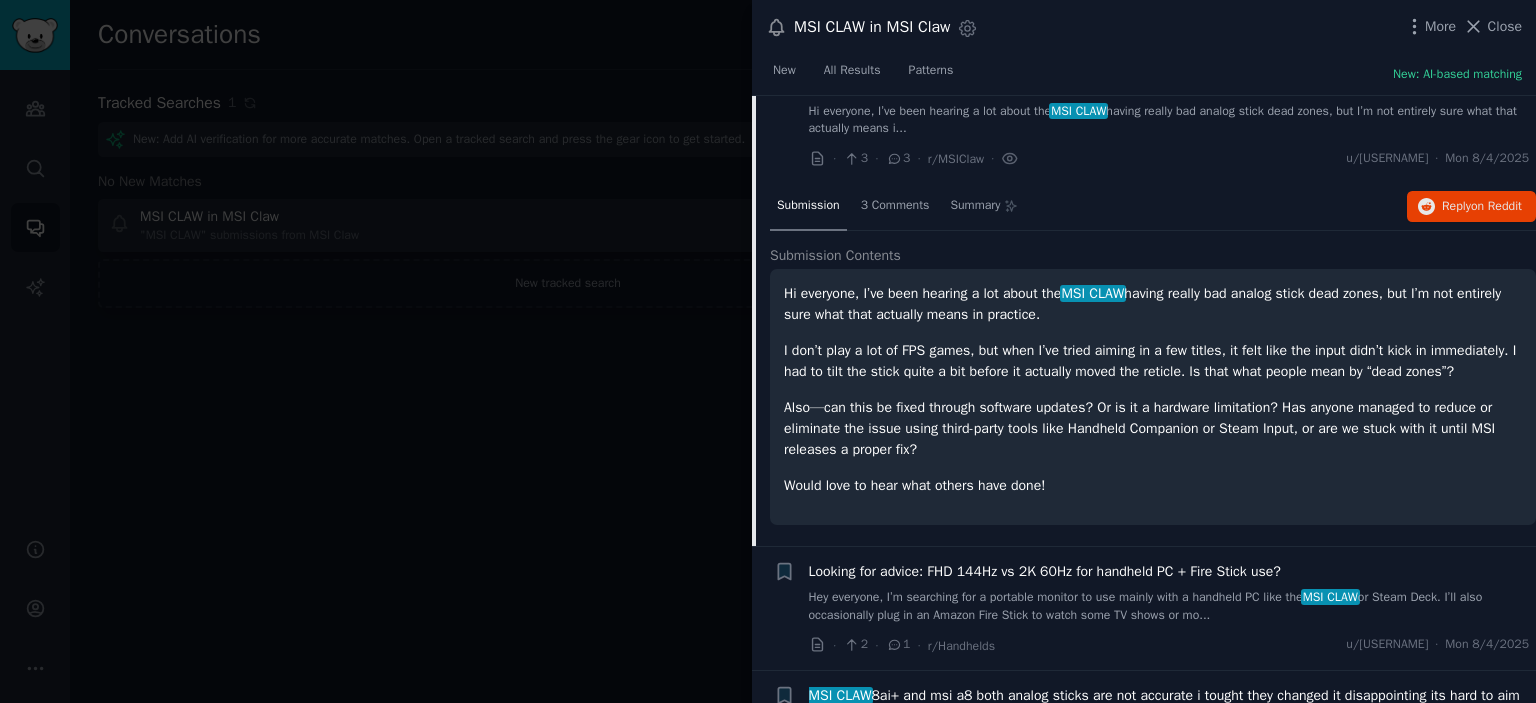 scroll, scrollTop: 1339, scrollLeft: 0, axis: vertical 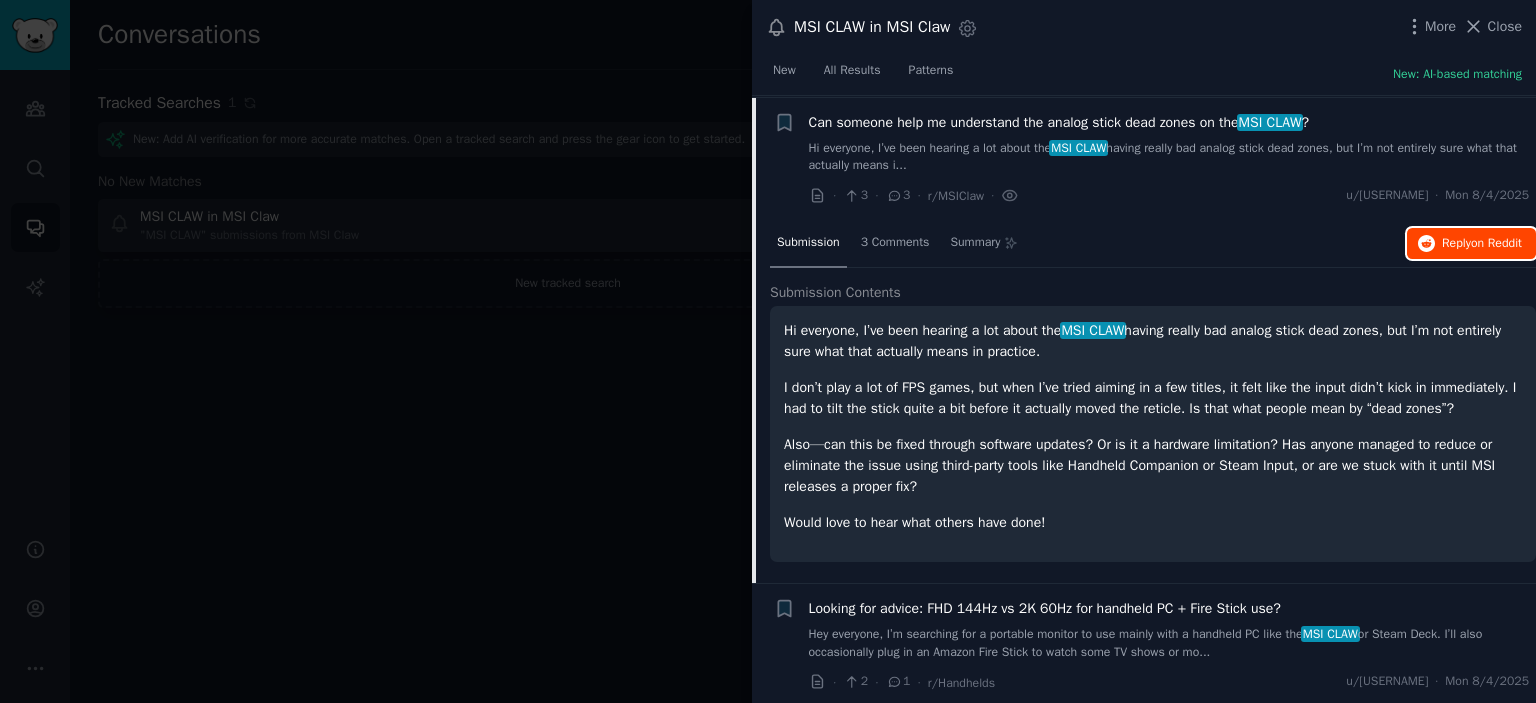 click on "on Reddit" at bounding box center [1496, 243] 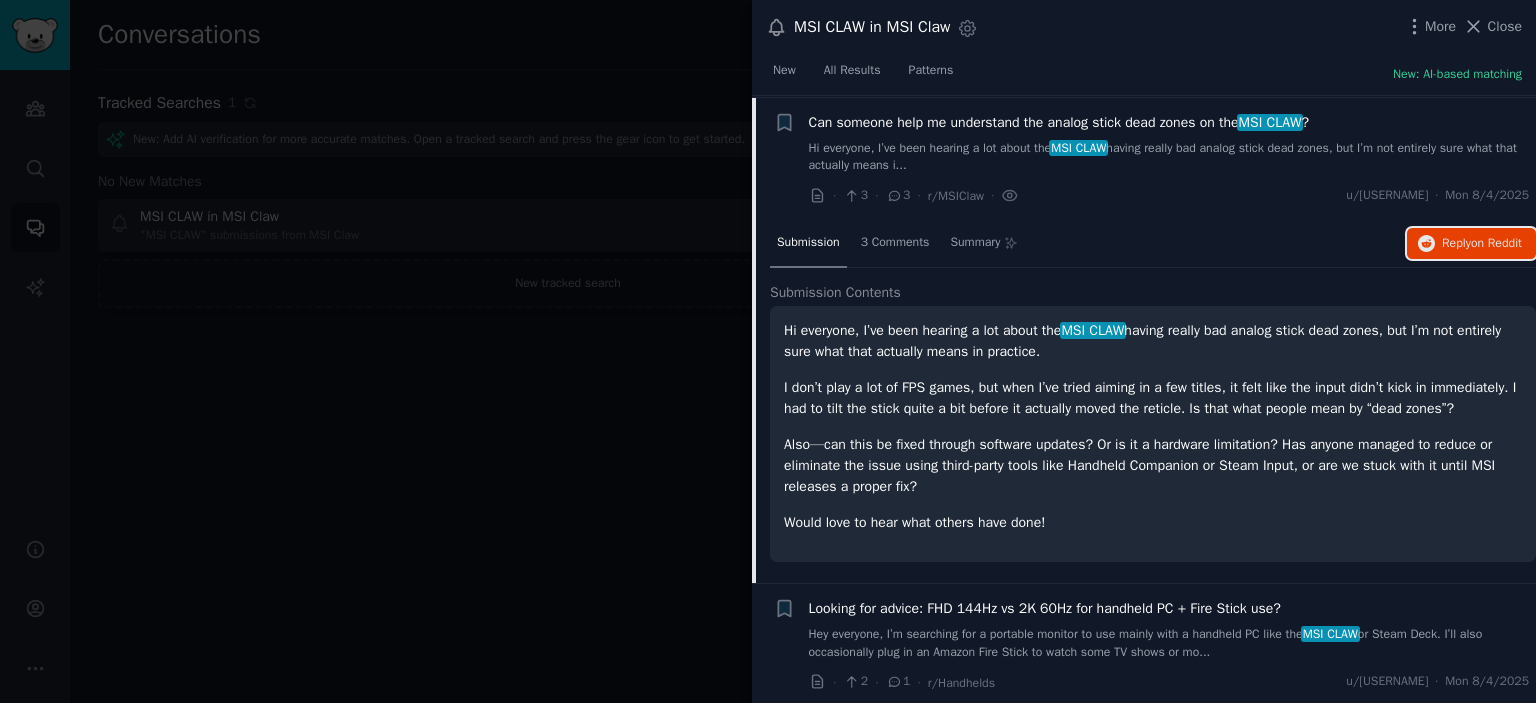 scroll, scrollTop: 1693, scrollLeft: 0, axis: vertical 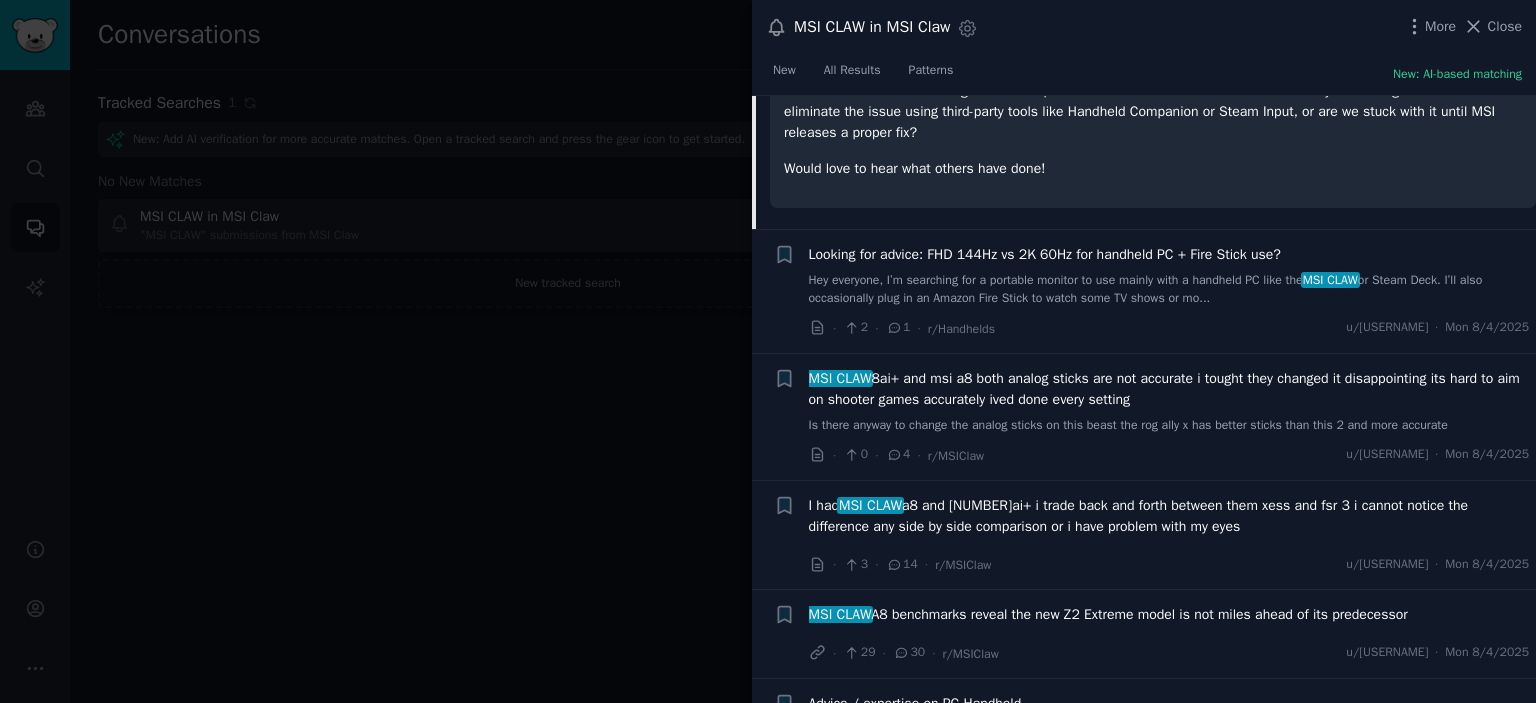 click on "I had  MSI CLAW  a8 and [NUMBER]ai+ i trade back and forth between them xess and fsr 3 i cannot notice the difference any side by side comparison or i have problem with my eyes" at bounding box center [1169, 516] 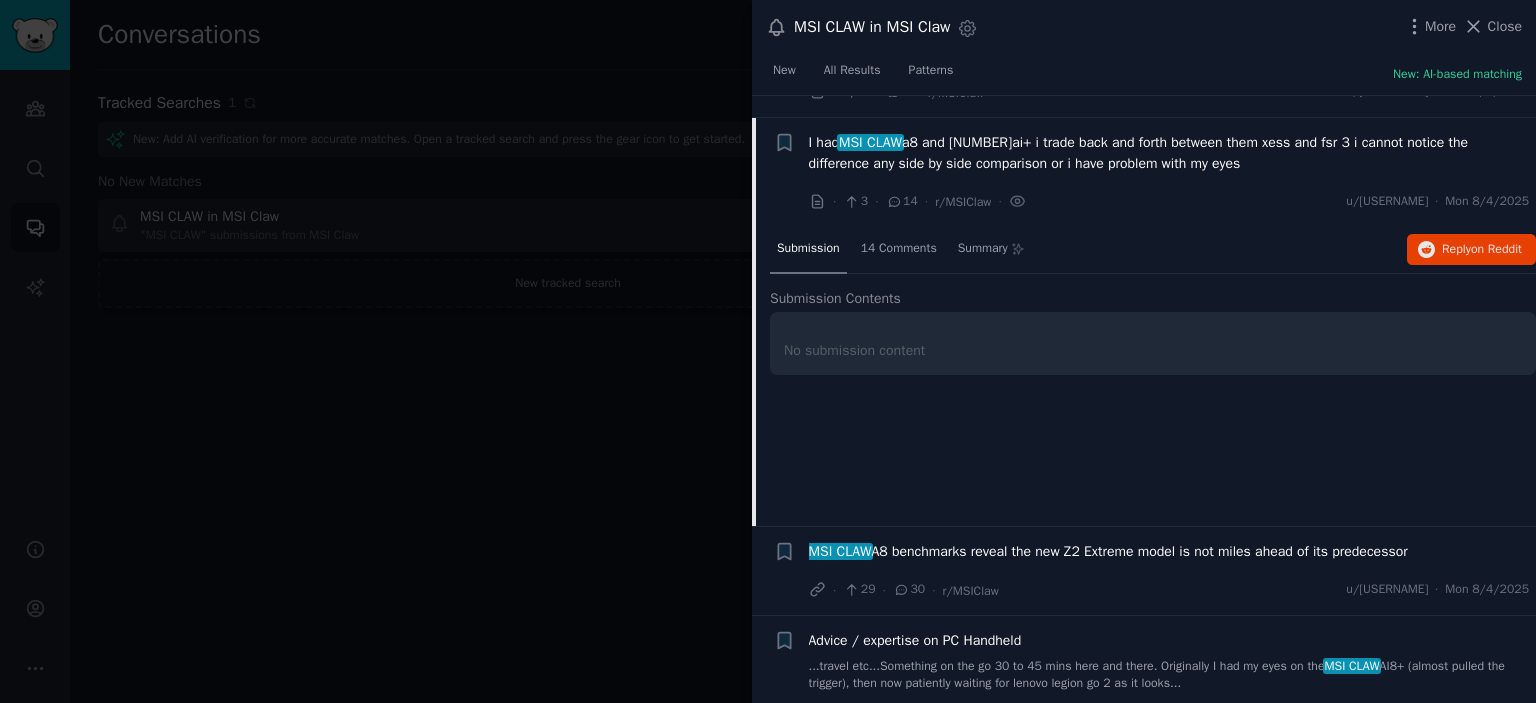scroll, scrollTop: 1712, scrollLeft: 0, axis: vertical 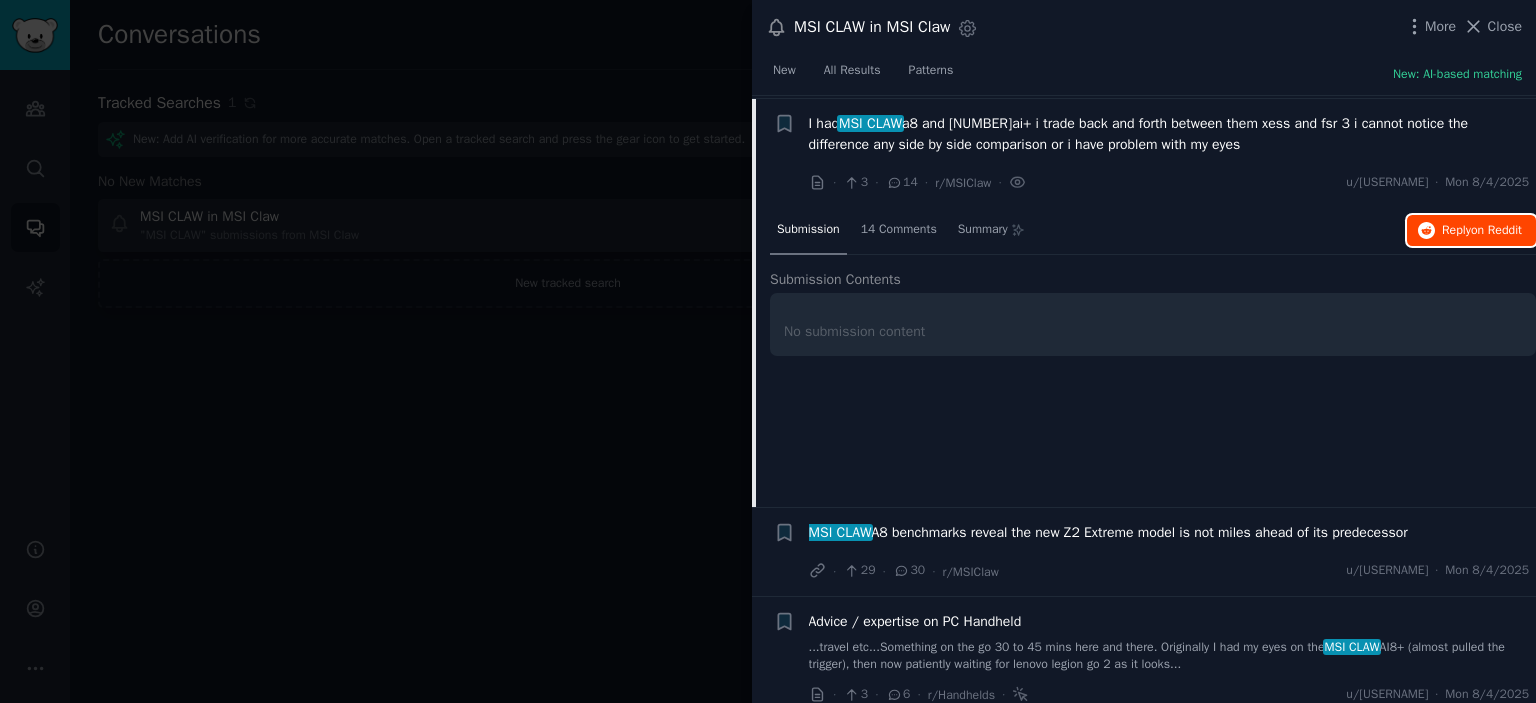 click on "Reply  on Reddit" at bounding box center (1471, 231) 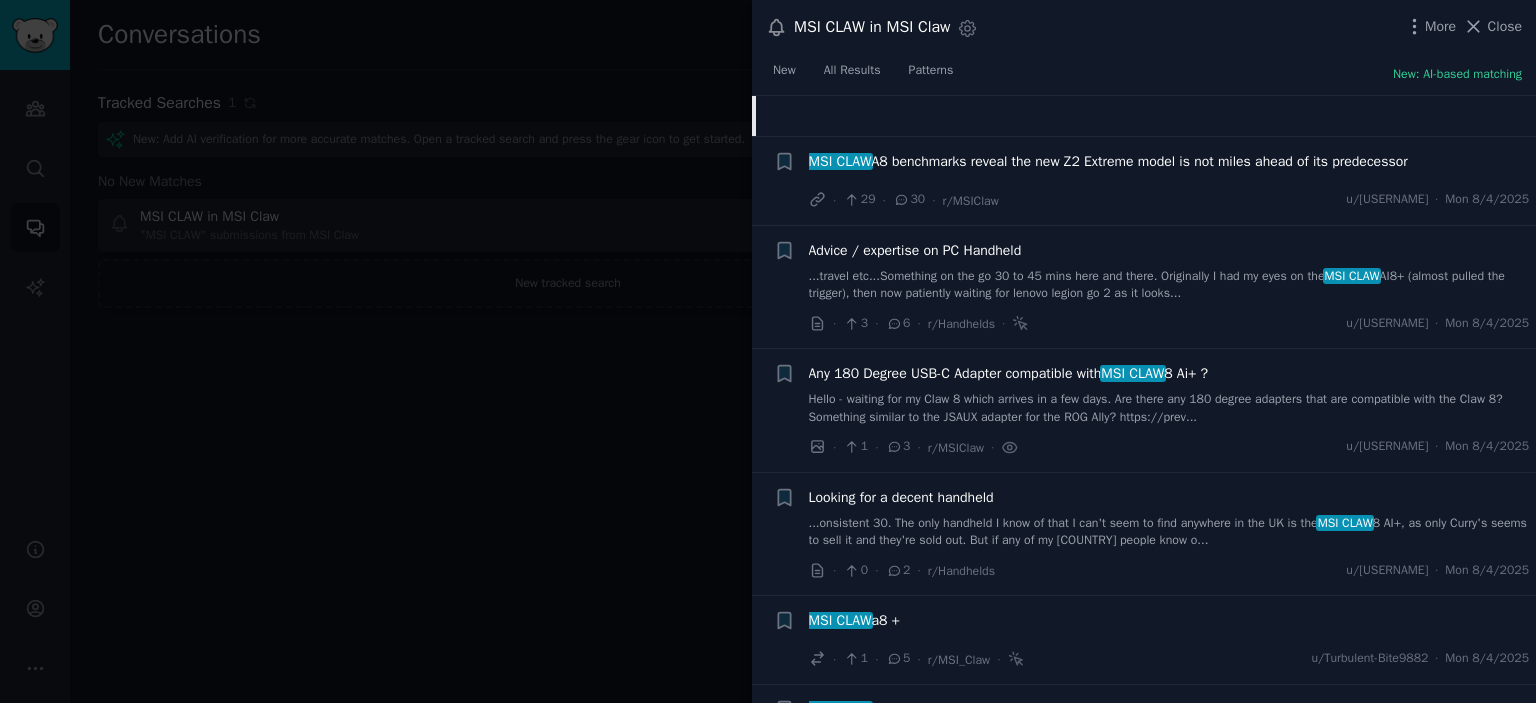 scroll, scrollTop: 2088, scrollLeft: 0, axis: vertical 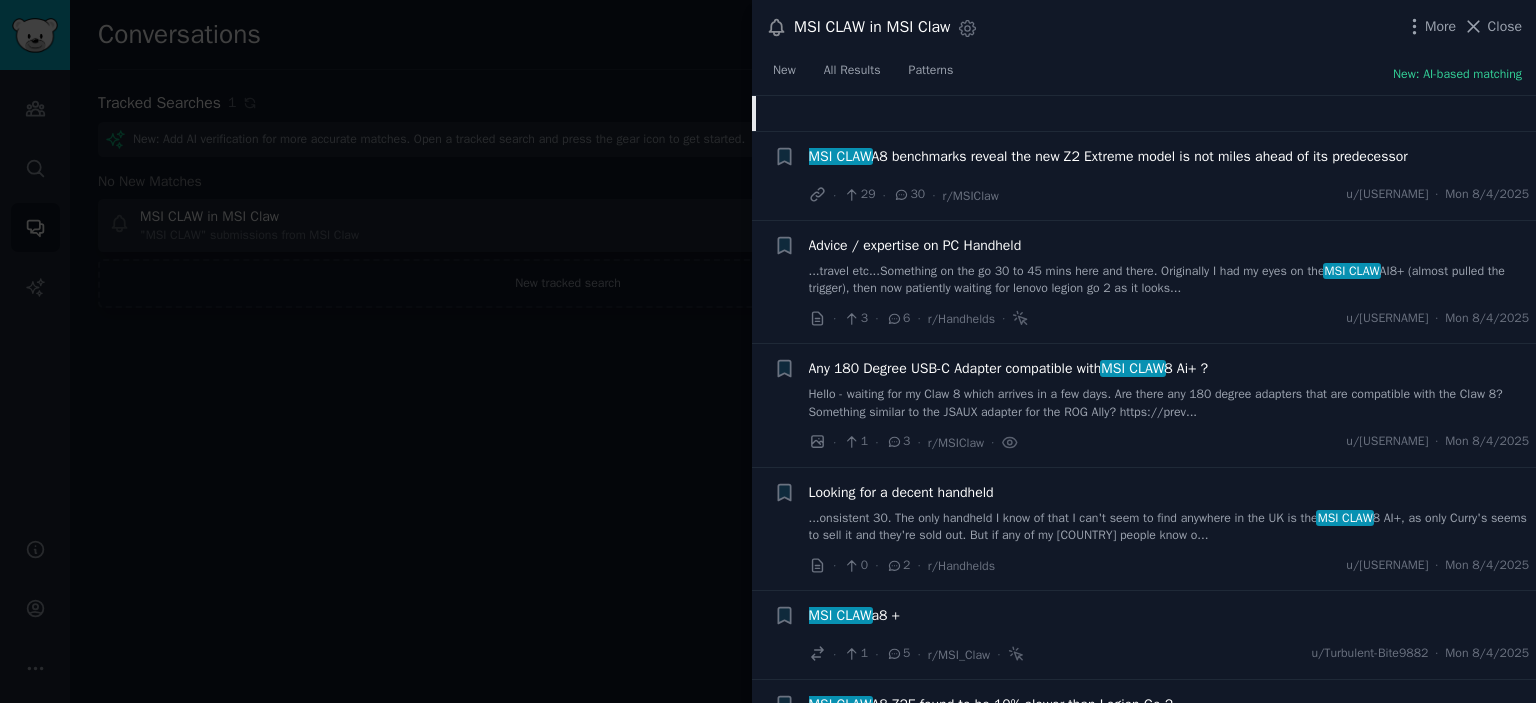click on "MSI CLAW  A8 benchmarks reveal the new Z2 Extreme model is not miles ahead of its predecessor" at bounding box center (1108, 156) 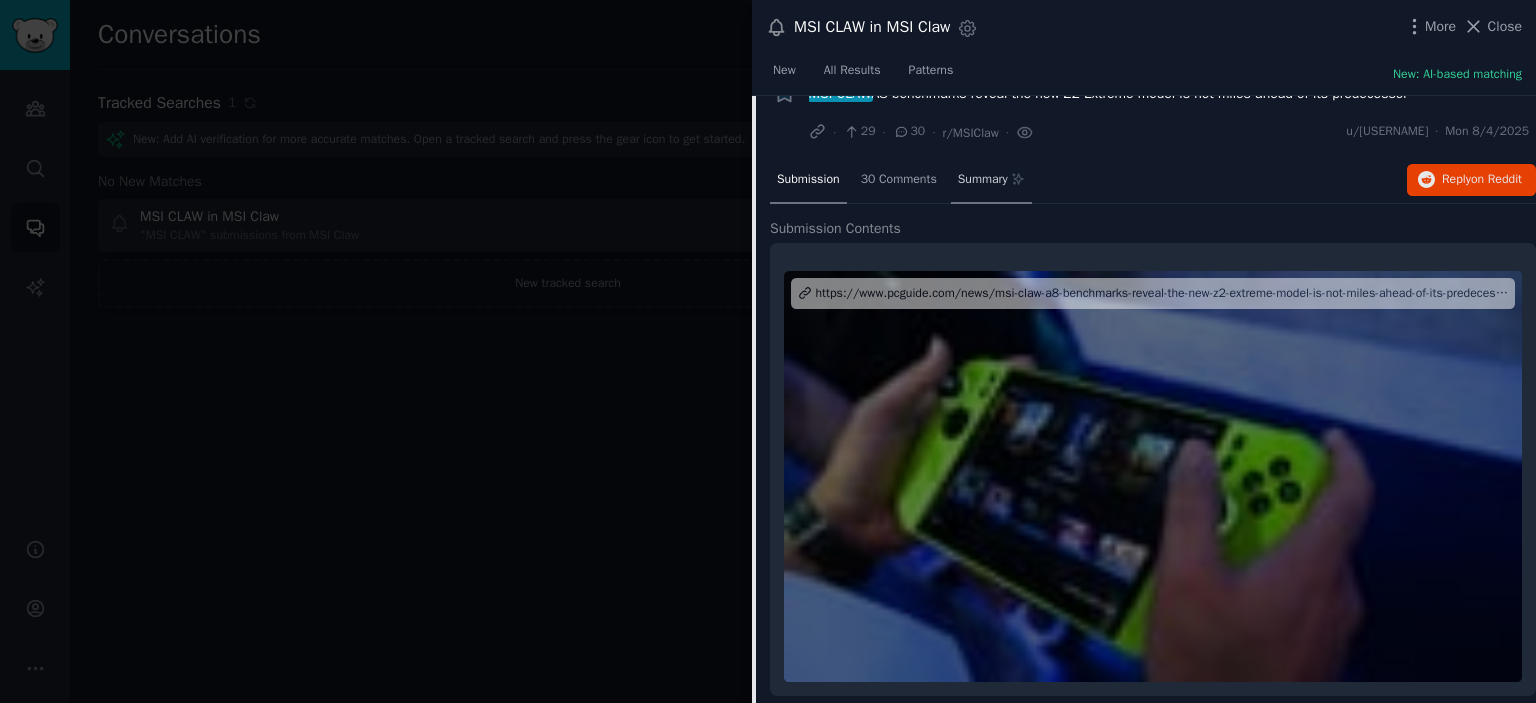 scroll, scrollTop: 1821, scrollLeft: 0, axis: vertical 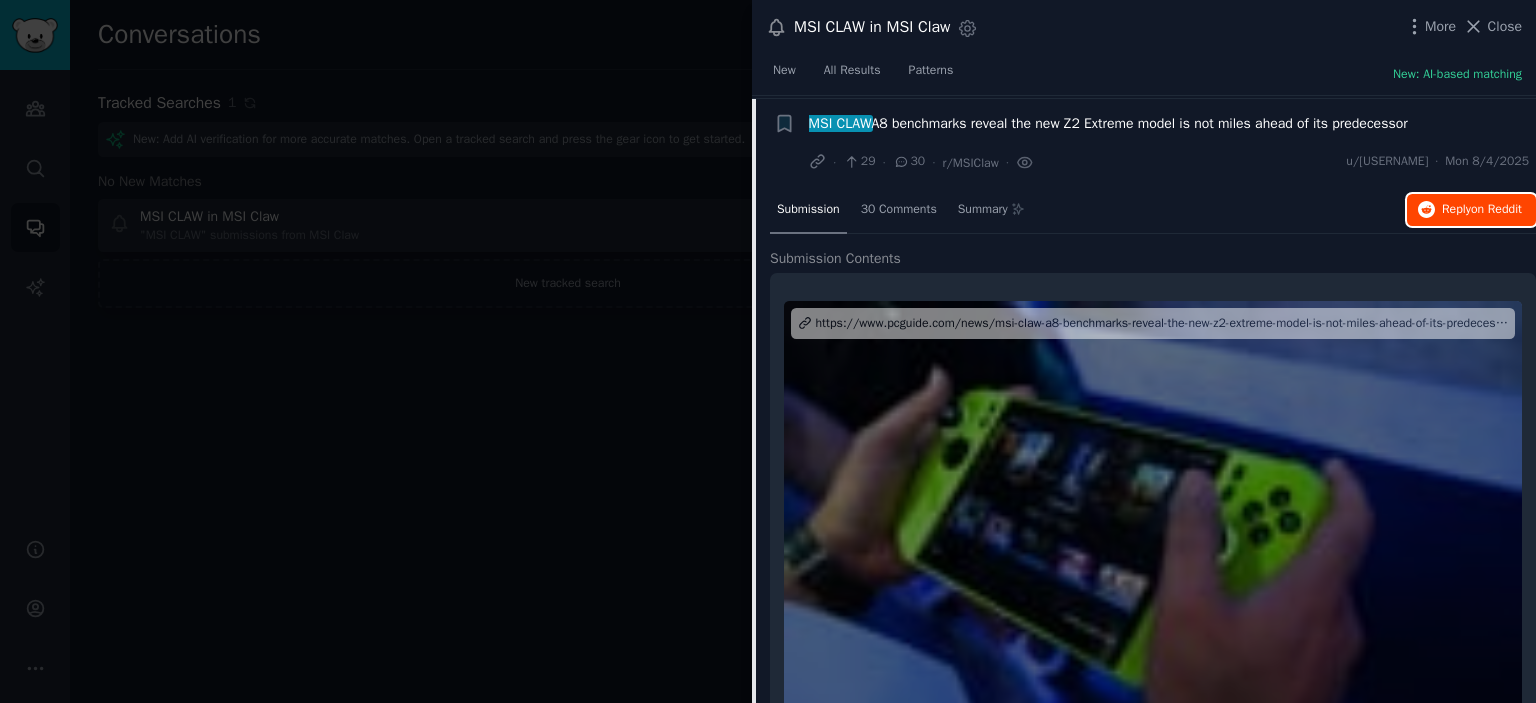 click on "on Reddit" at bounding box center (1496, 209) 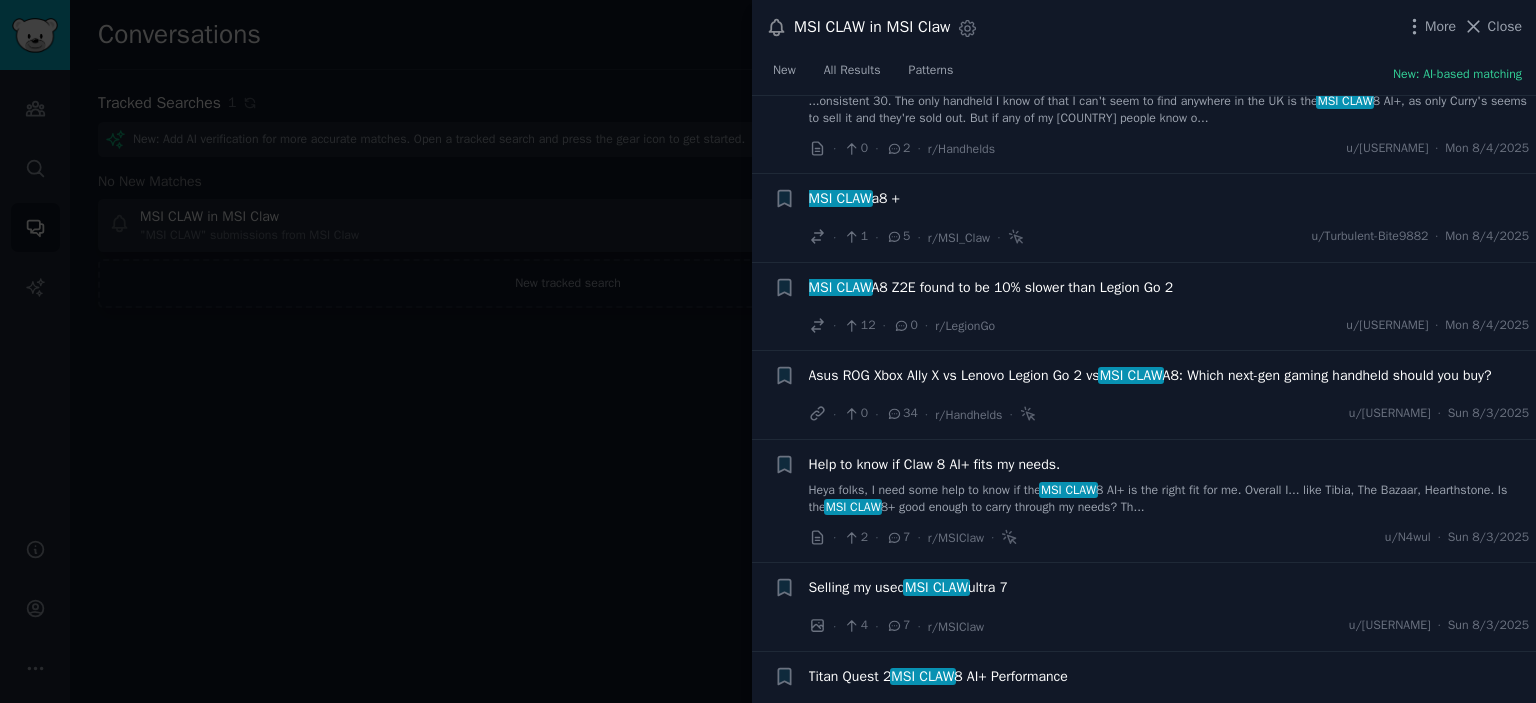 scroll, scrollTop: 2768, scrollLeft: 0, axis: vertical 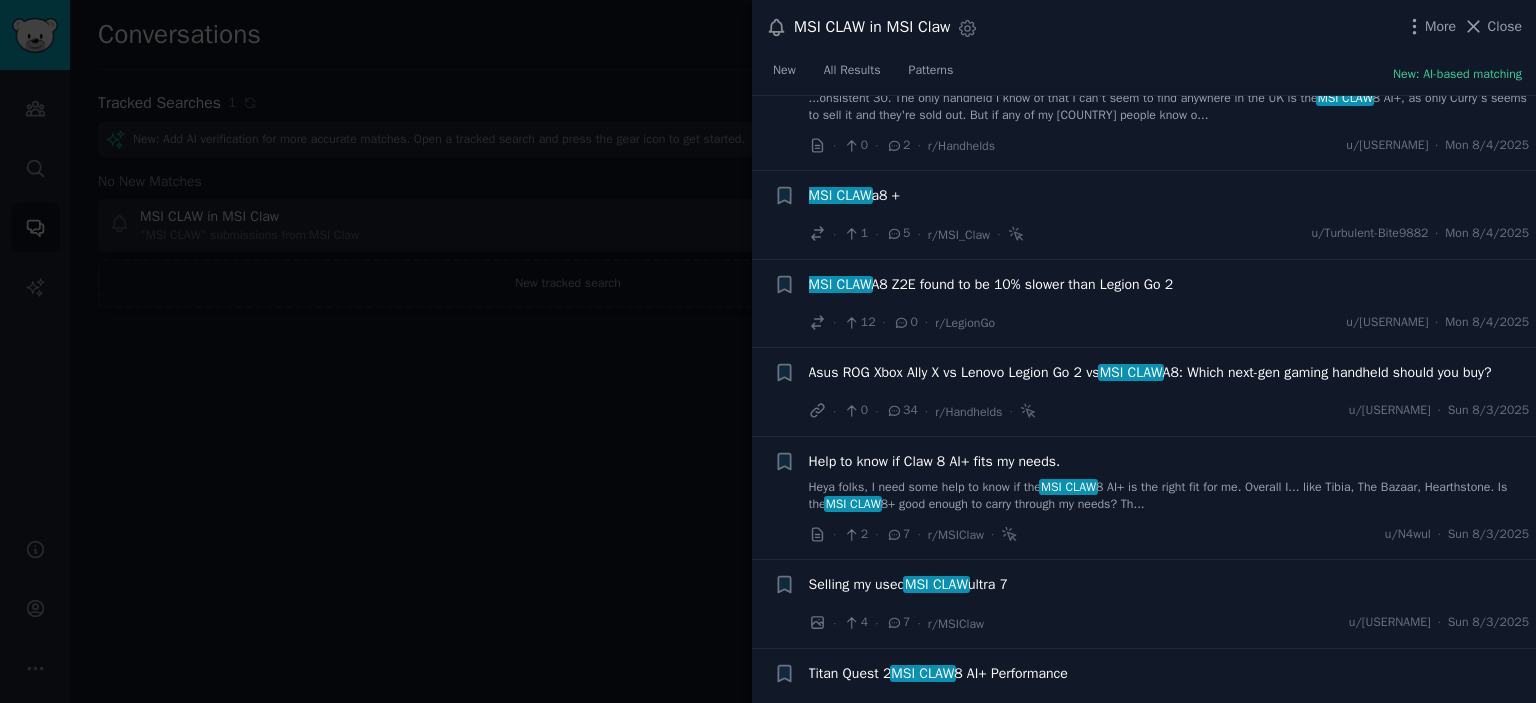 click on "MSI CLAW  A8 Z2E found to be 10% slower than Legion Go 2" at bounding box center (991, 284) 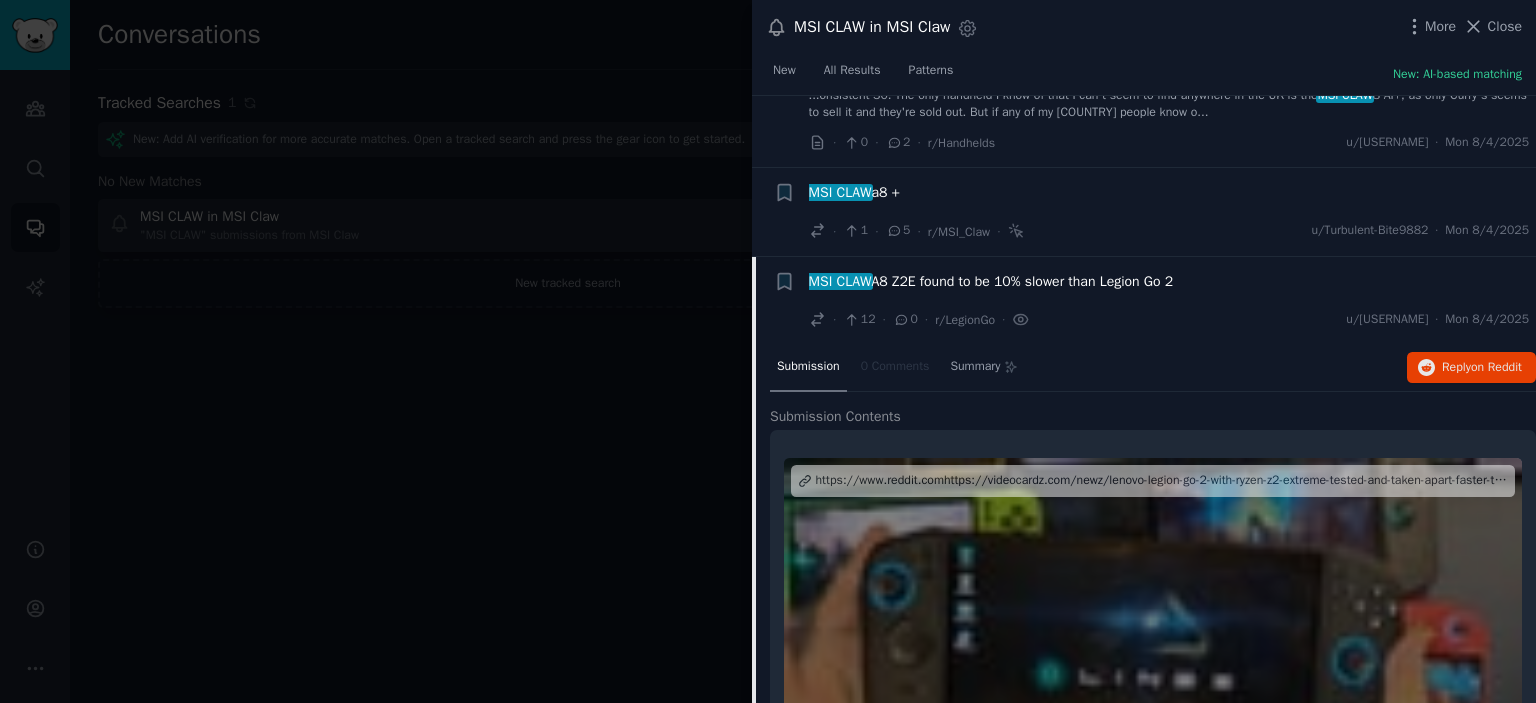 scroll, scrollTop: 2368, scrollLeft: 0, axis: vertical 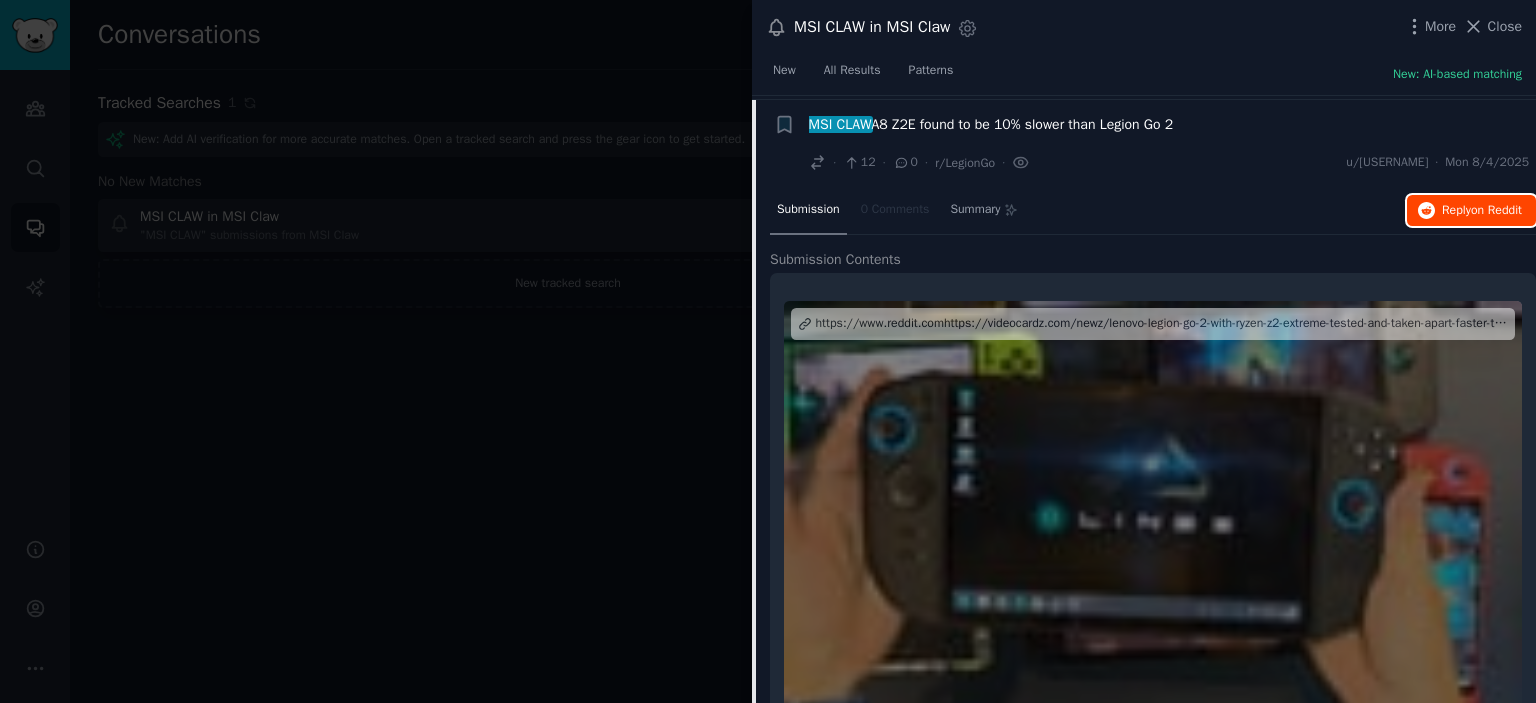 click on "Reply  on Reddit" at bounding box center [1471, 211] 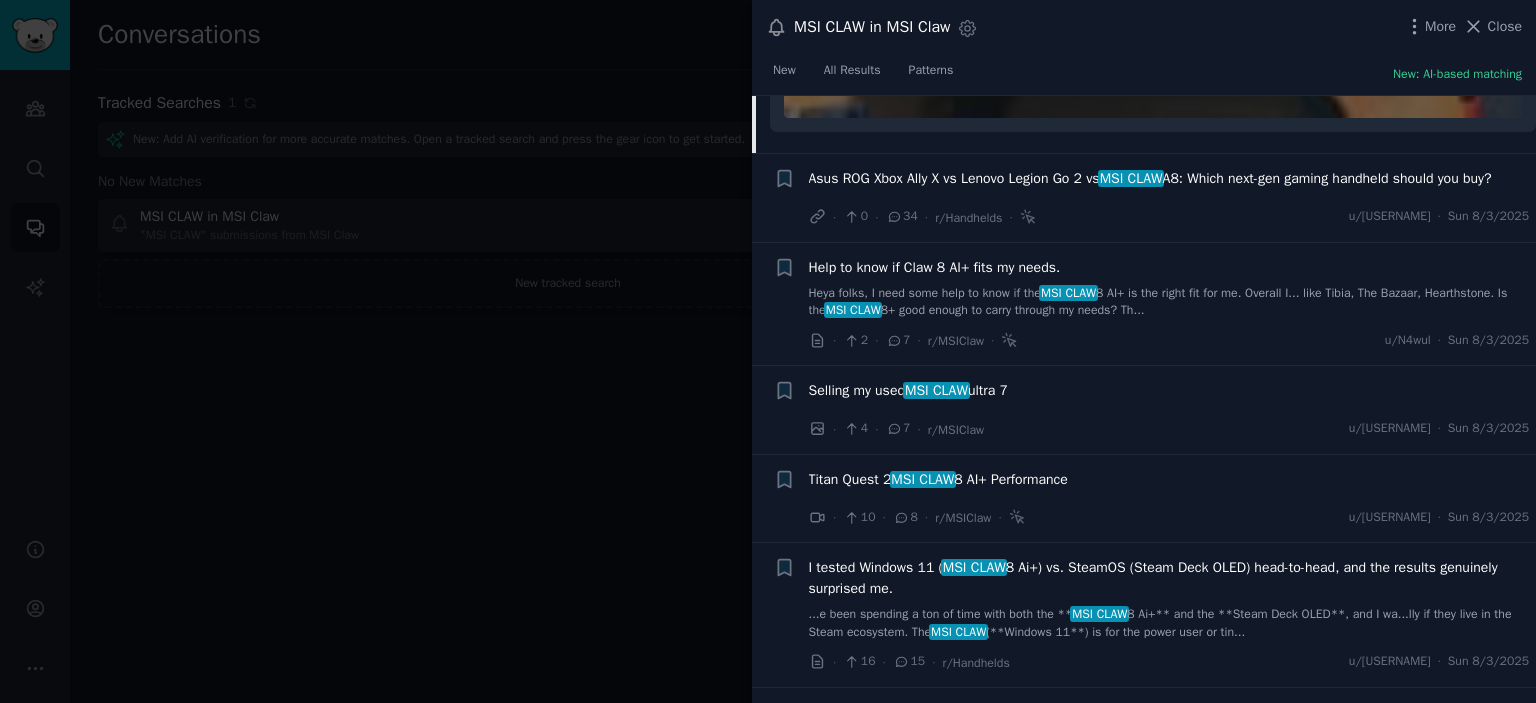 scroll, scrollTop: 2963, scrollLeft: 0, axis: vertical 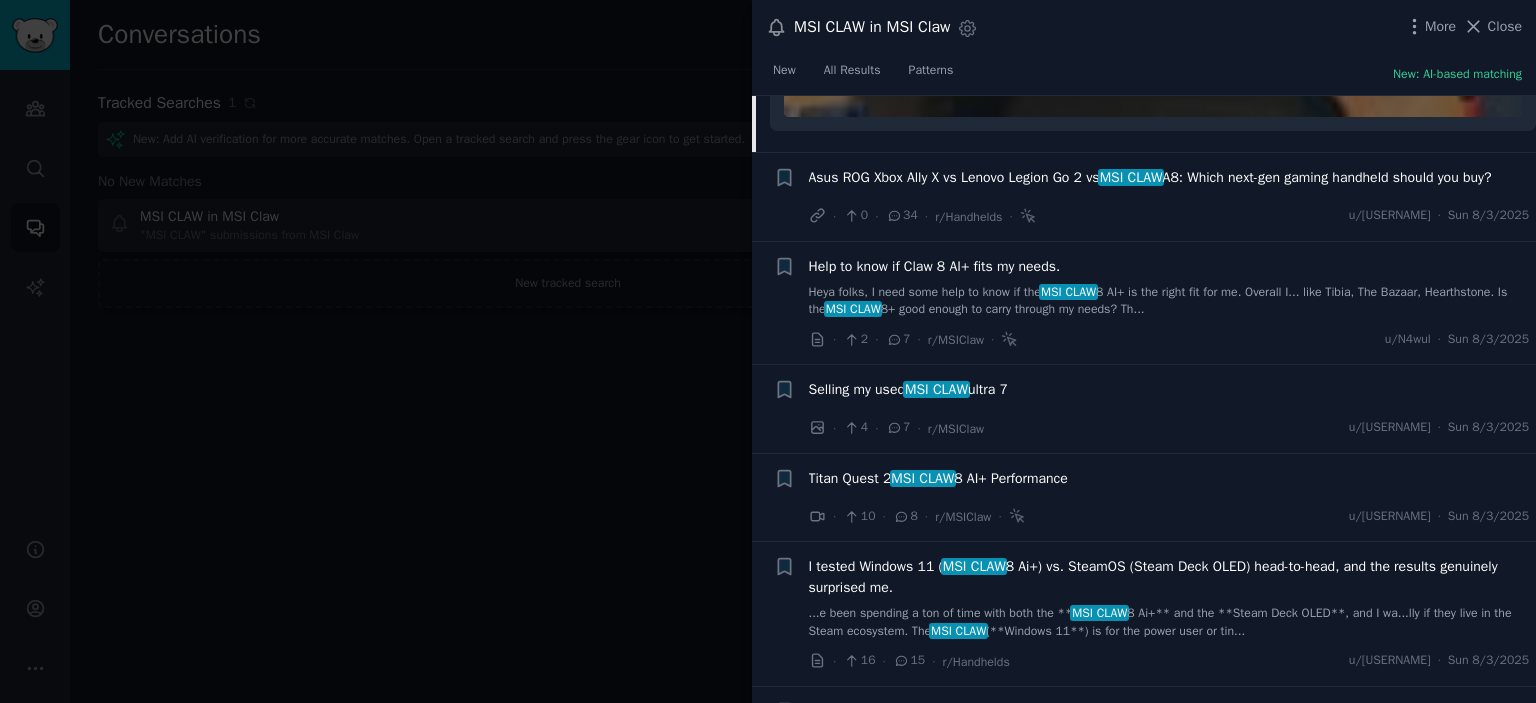 click on "Asus ROG Xbox Ally X vs Lenovo Legion Go 2 vs  MSI CLAW  A8: Which next-gen gaming handheld should you buy?" at bounding box center (1150, 177) 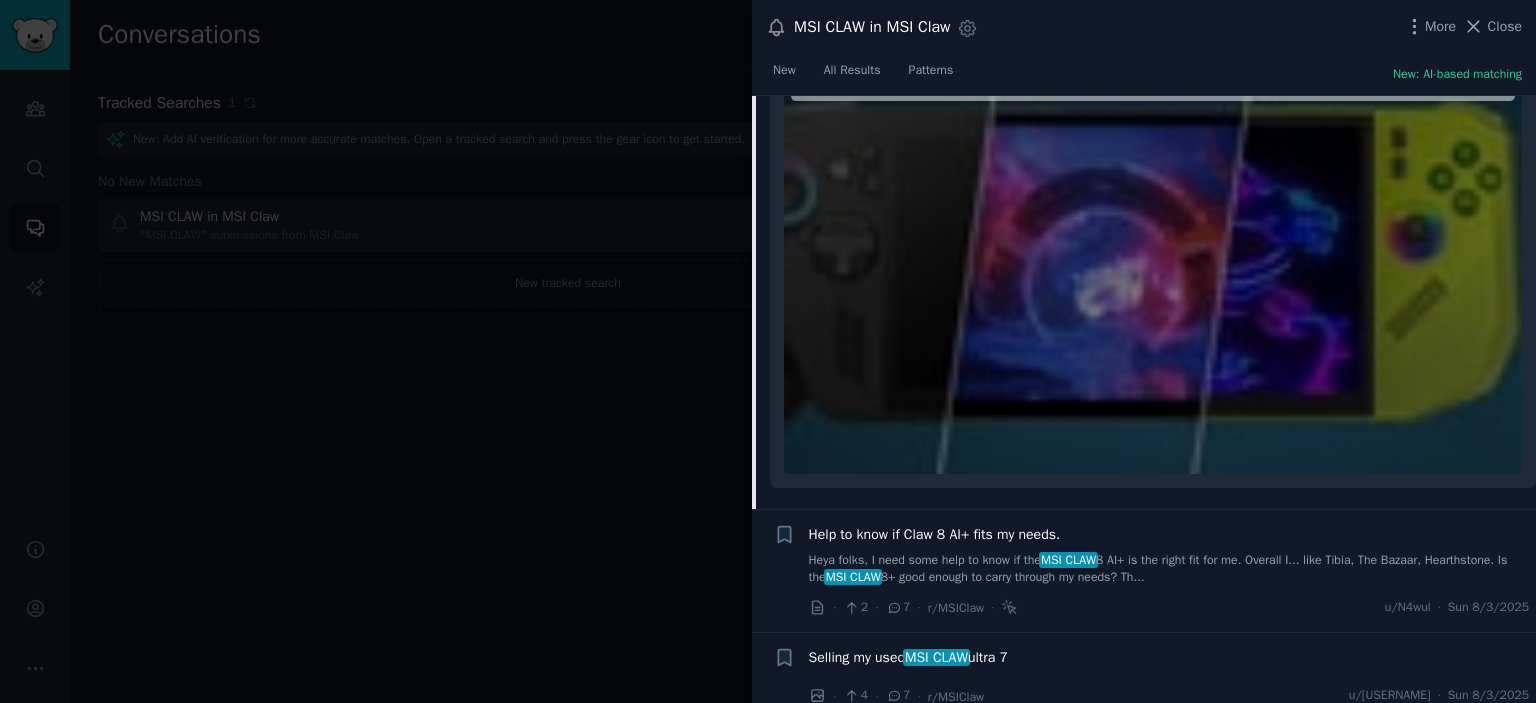 scroll, scrollTop: 2456, scrollLeft: 0, axis: vertical 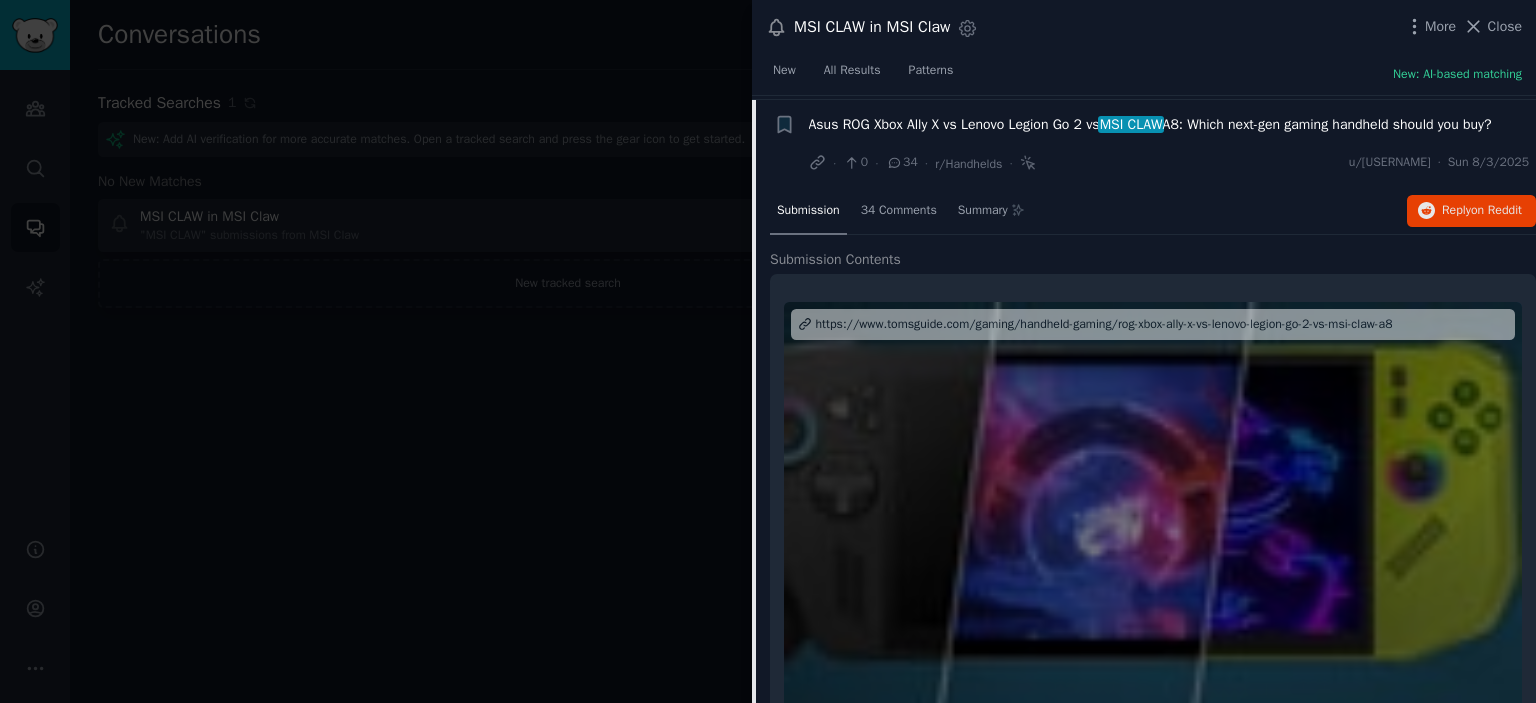 click on "Submission [NUMBER] Comments Summary Reply  on Reddit" 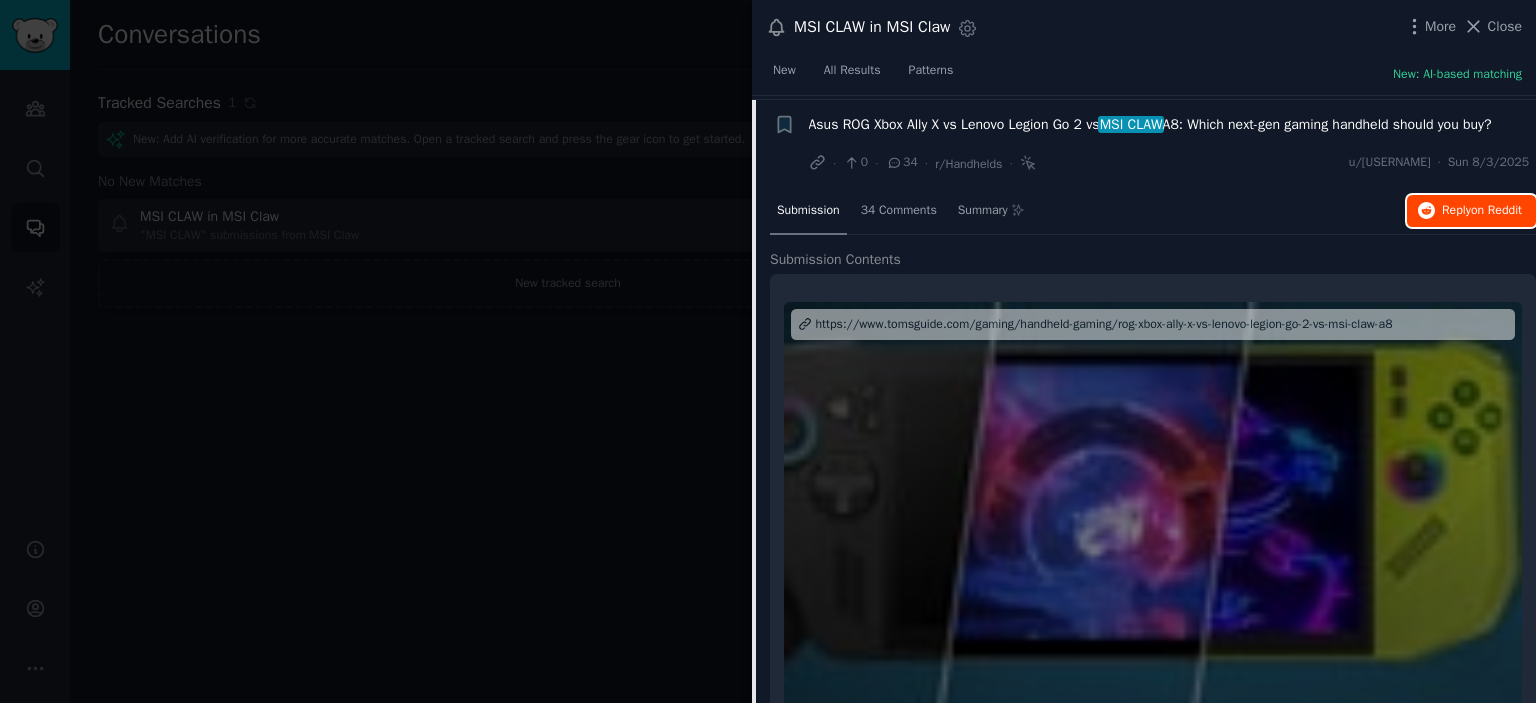 click on "Reply  on Reddit" at bounding box center [1471, 211] 